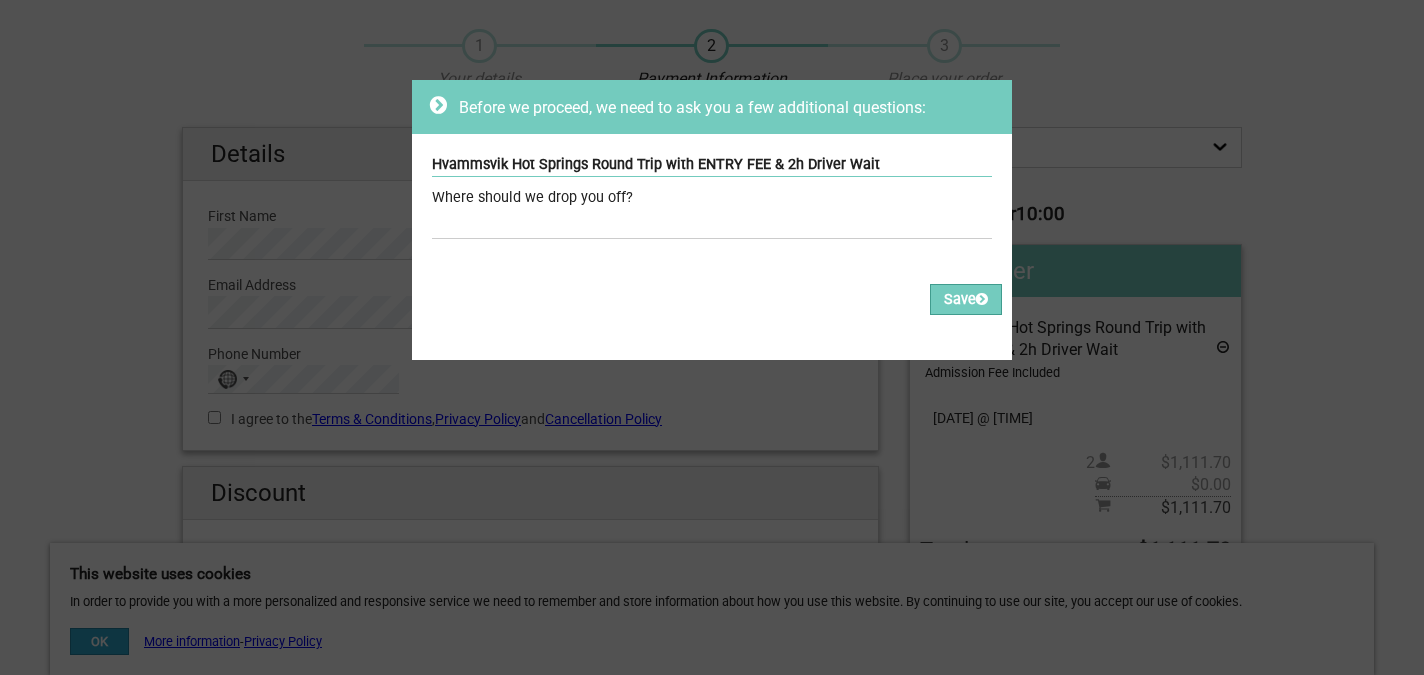 scroll, scrollTop: 139, scrollLeft: 0, axis: vertical 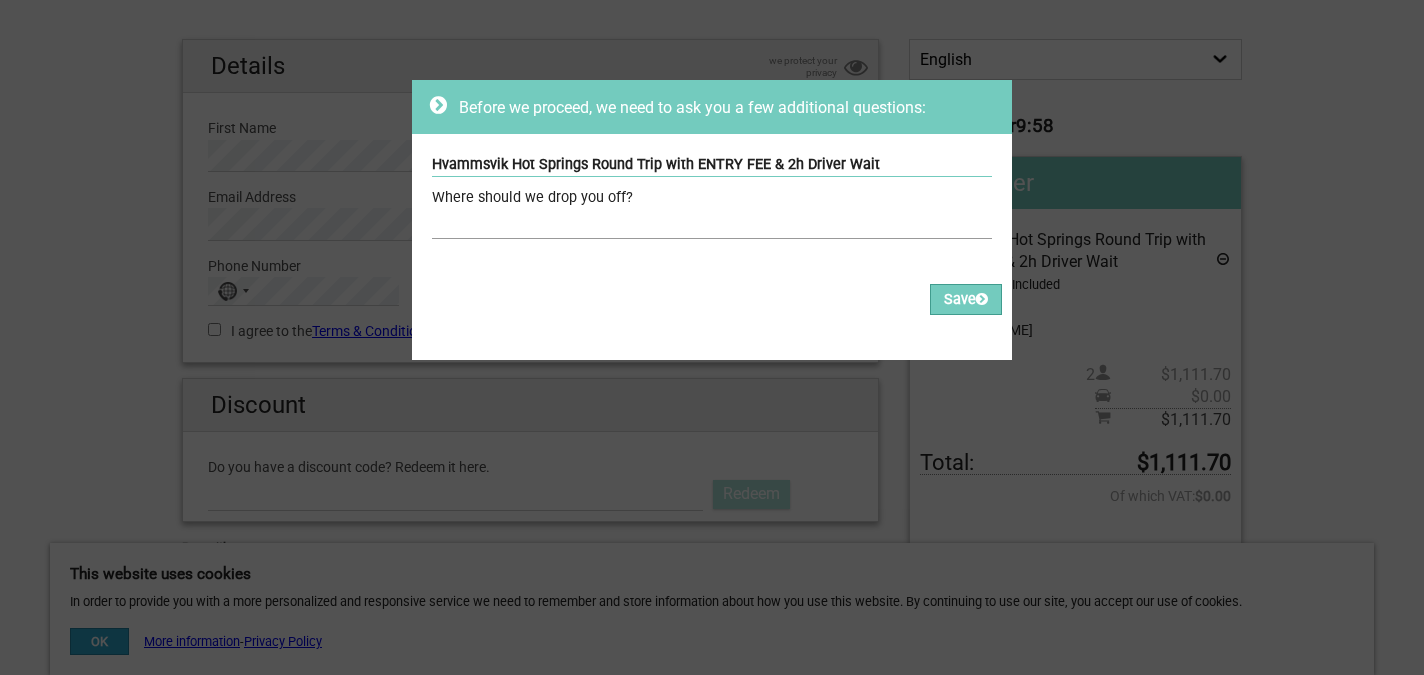 click at bounding box center [712, 224] 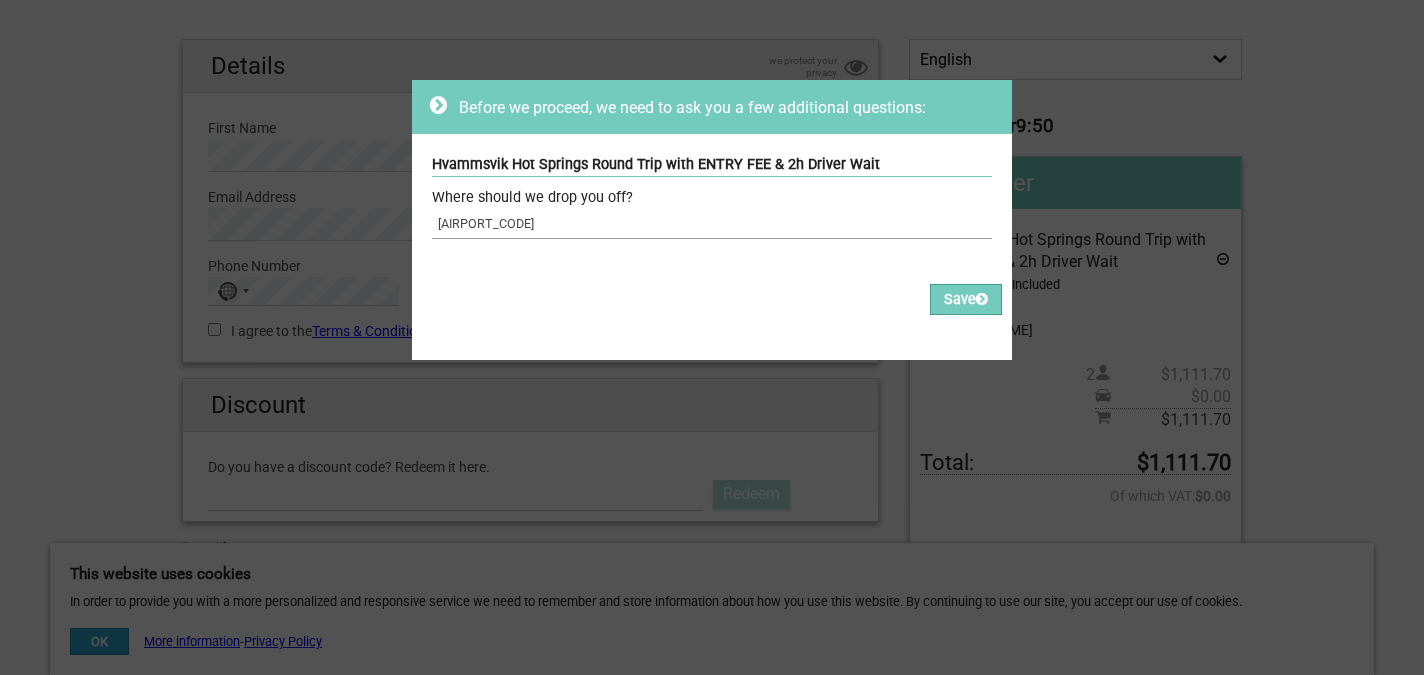 type on "KEF" 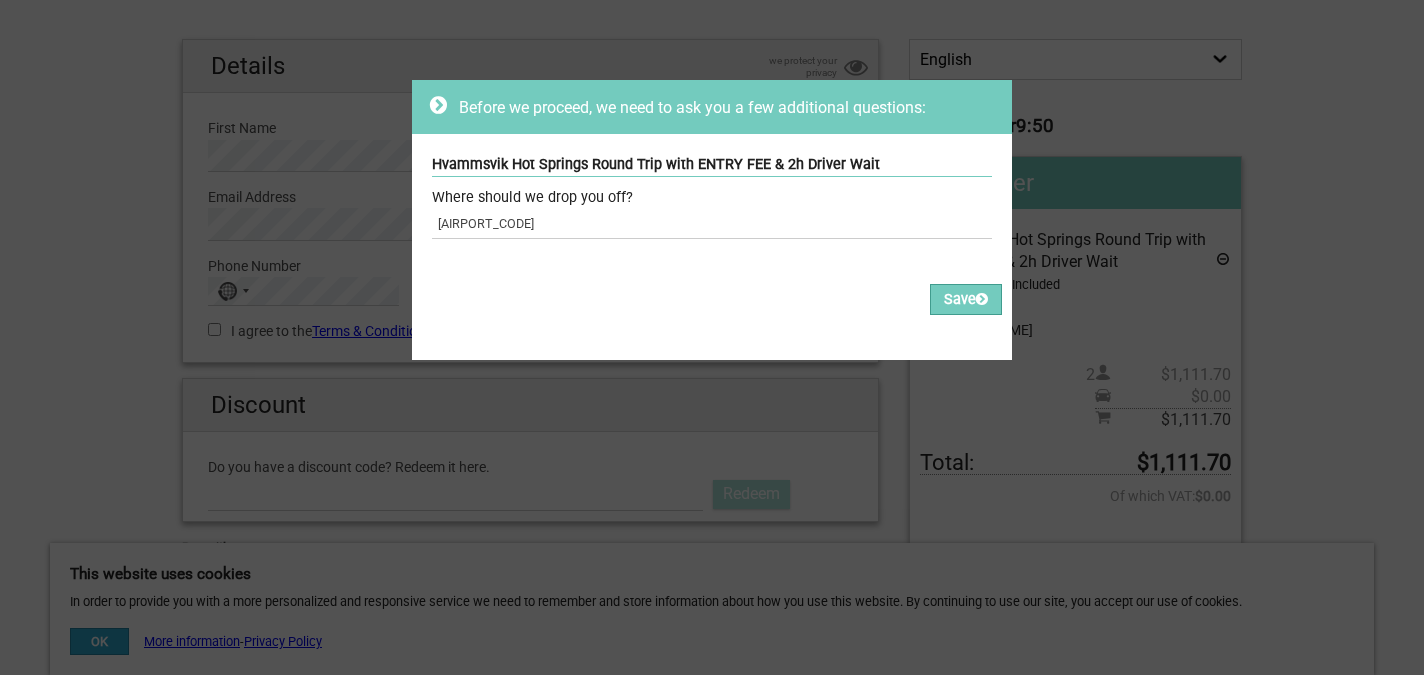 click on "Before we proceed, we need to ask you a few additional questions:
Hvammsvik Hot Springs Round Trip with ENTRY FEE & 2h Driver Wait
Where should we drop you off?
KEF
Required
Please fill out all the Required fields, for all items.
Please correct the values of some of the fields, for all items.
Save" at bounding box center (712, 337) 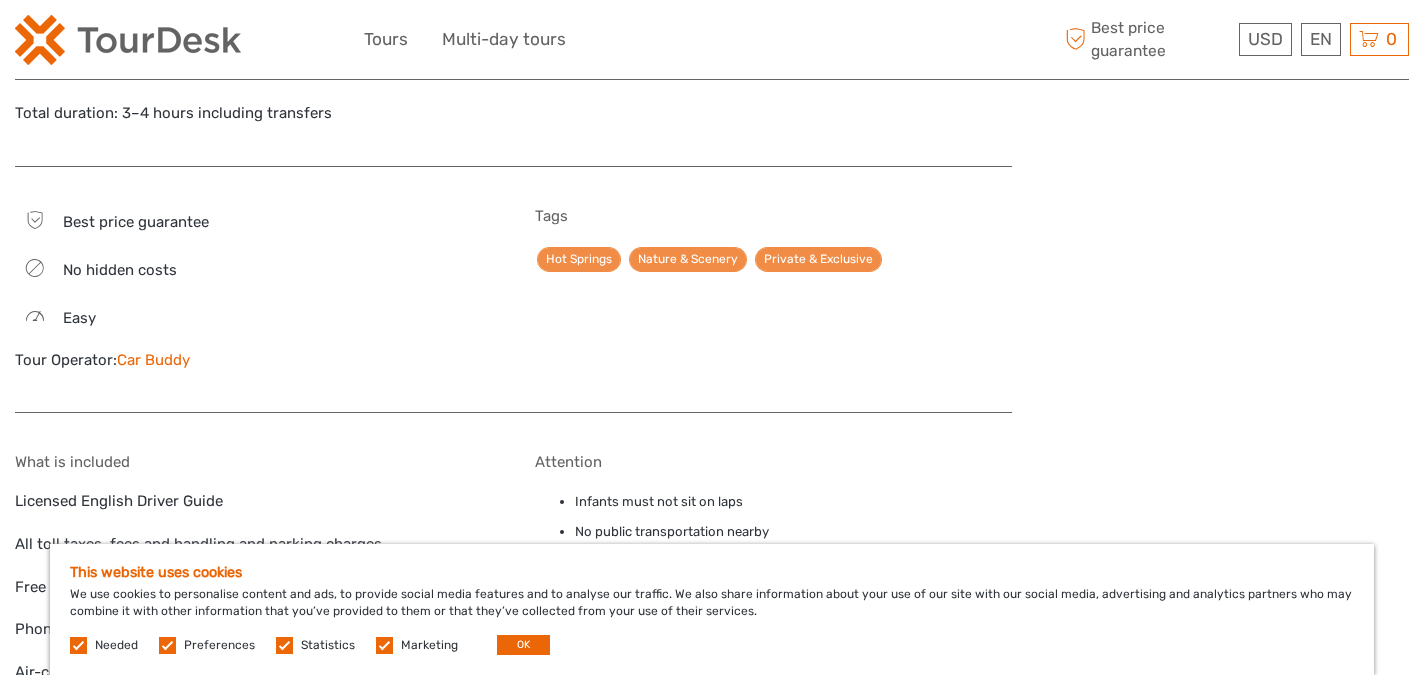 scroll, scrollTop: 1017, scrollLeft: 0, axis: vertical 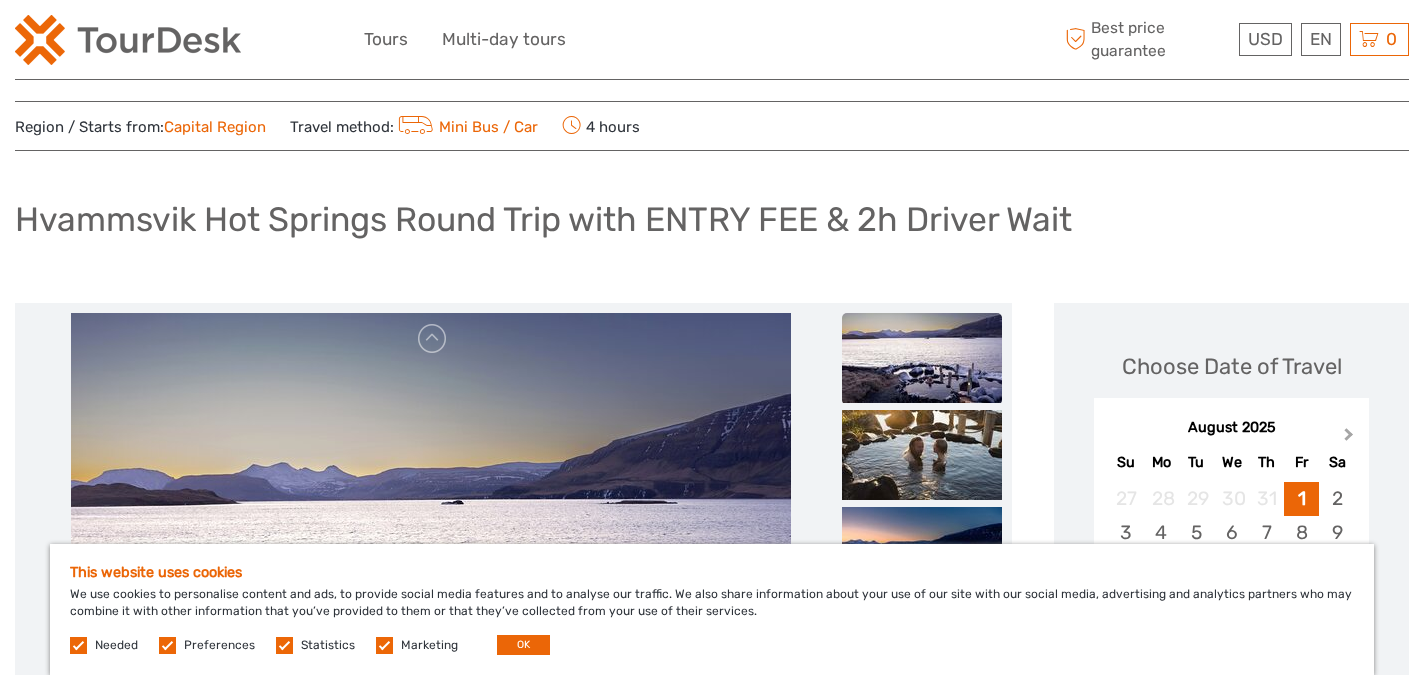 click on "Next Month" at bounding box center [1351, 439] 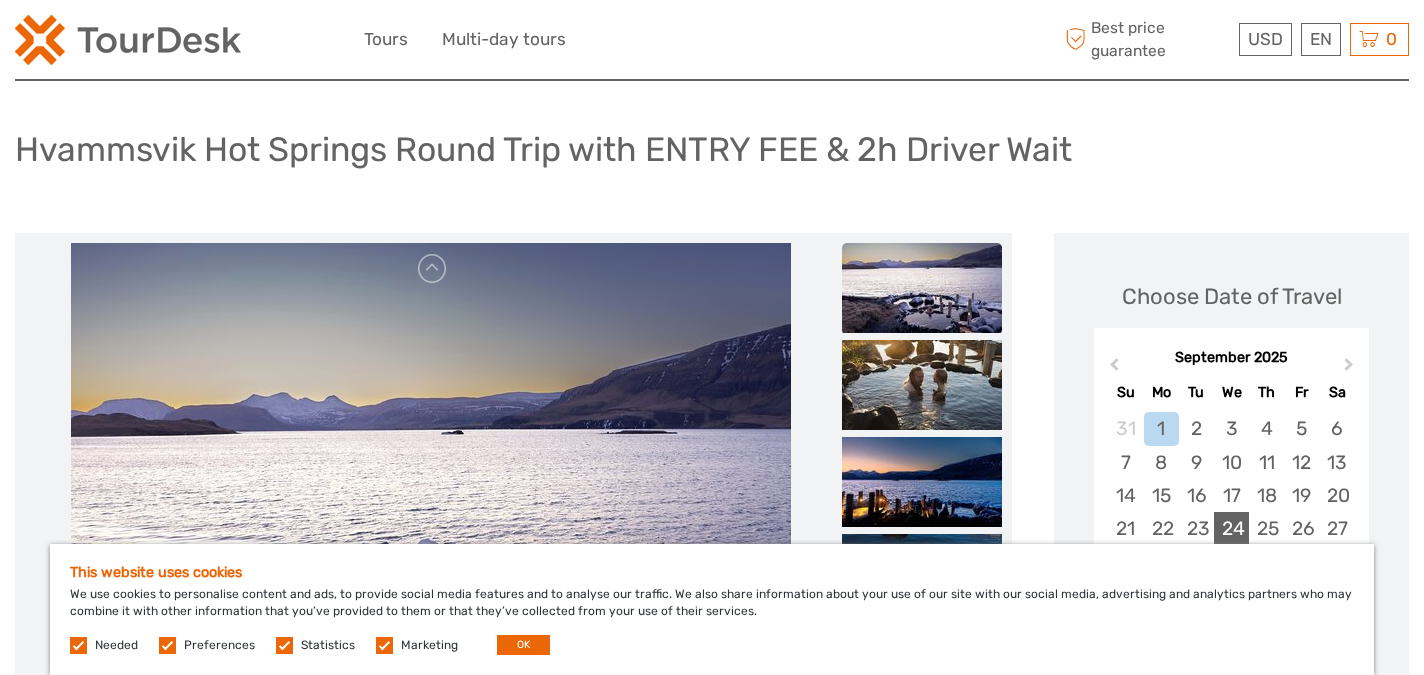 scroll, scrollTop: 186, scrollLeft: 0, axis: vertical 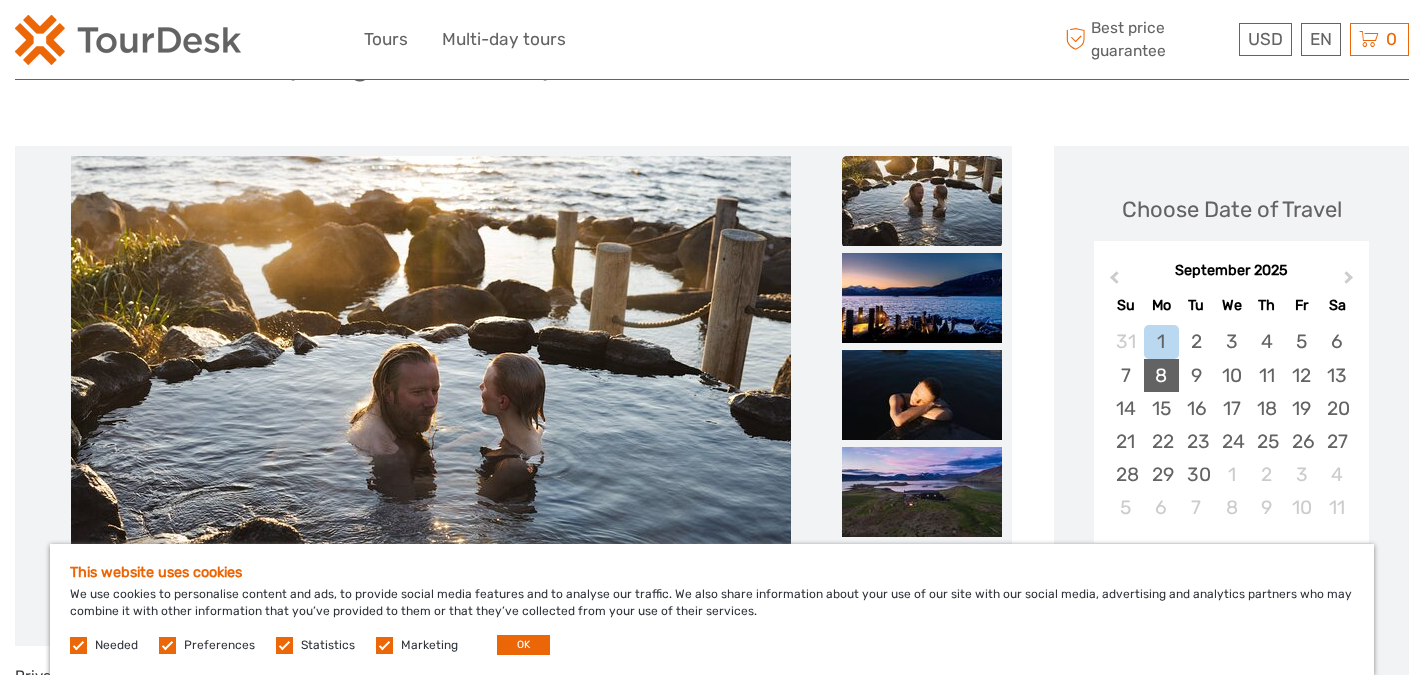 click on "8" at bounding box center [1161, 375] 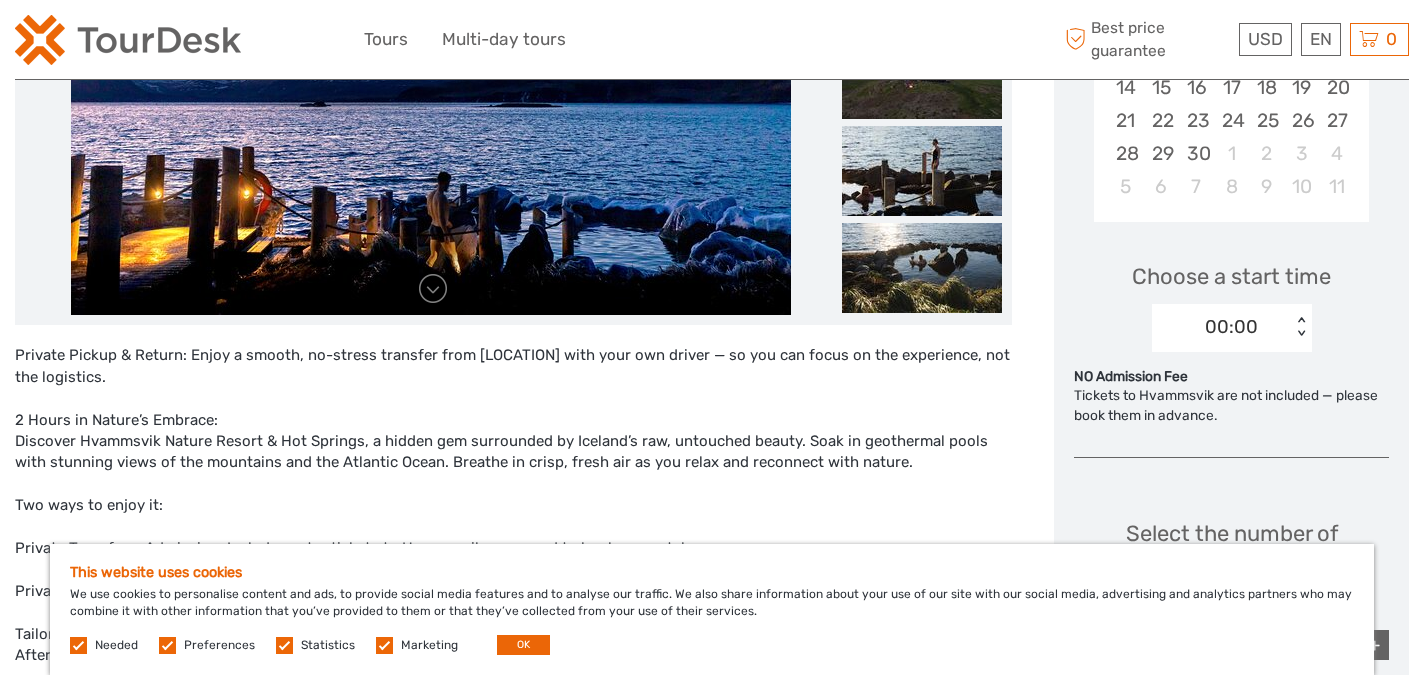 scroll, scrollTop: 518, scrollLeft: 0, axis: vertical 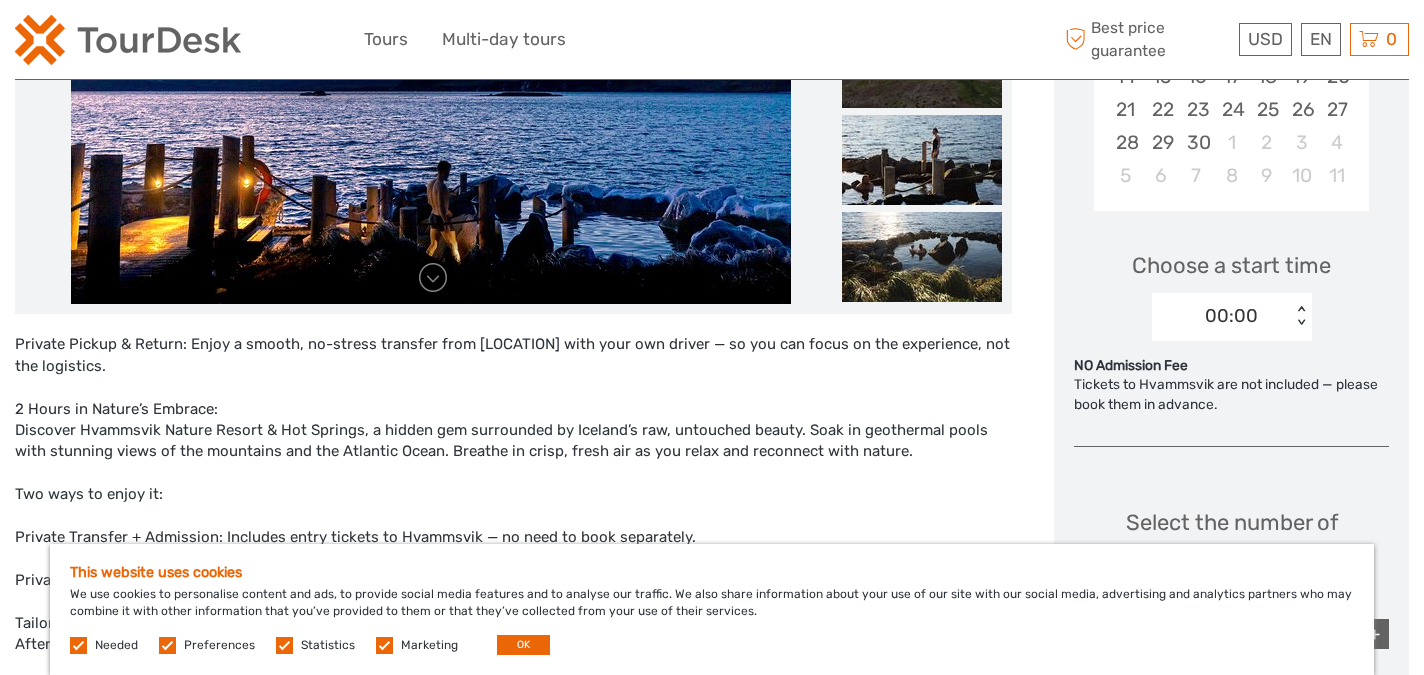 click on "< >" at bounding box center [1300, 316] 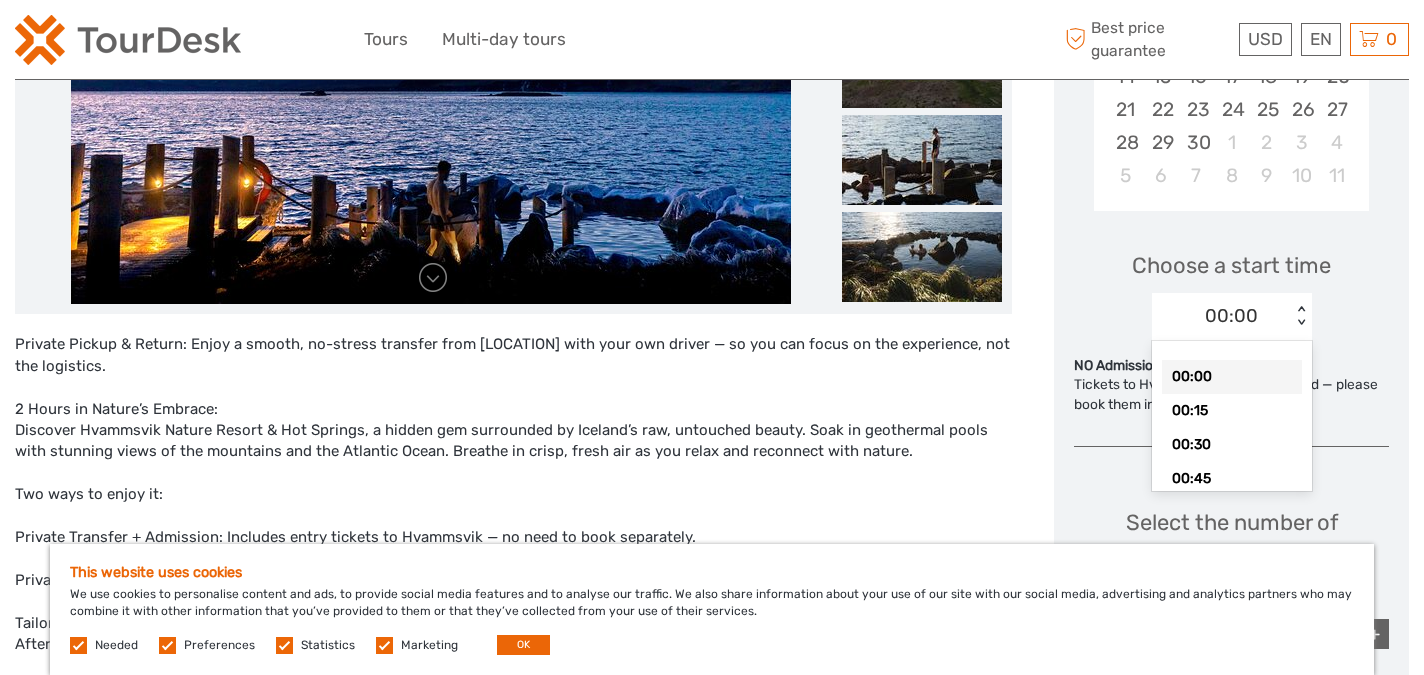 click on "< >" at bounding box center (1300, 316) 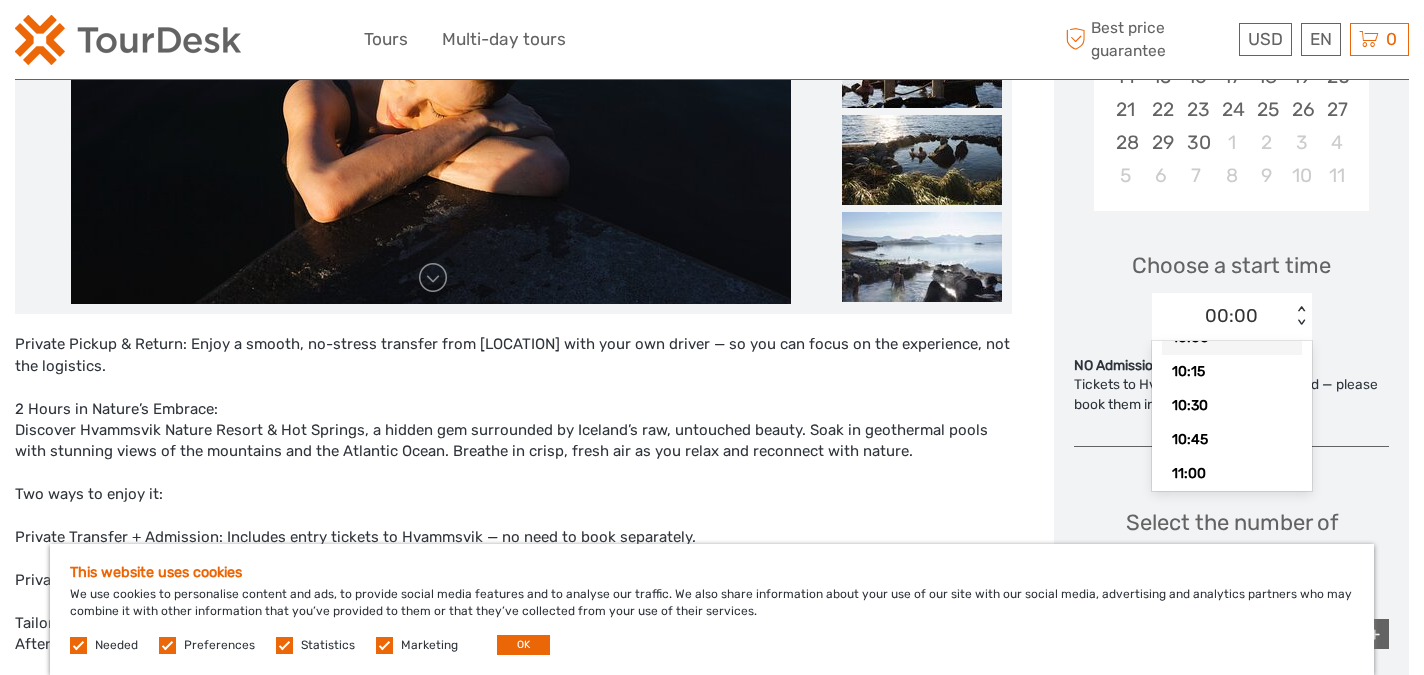 scroll, scrollTop: 1405, scrollLeft: 0, axis: vertical 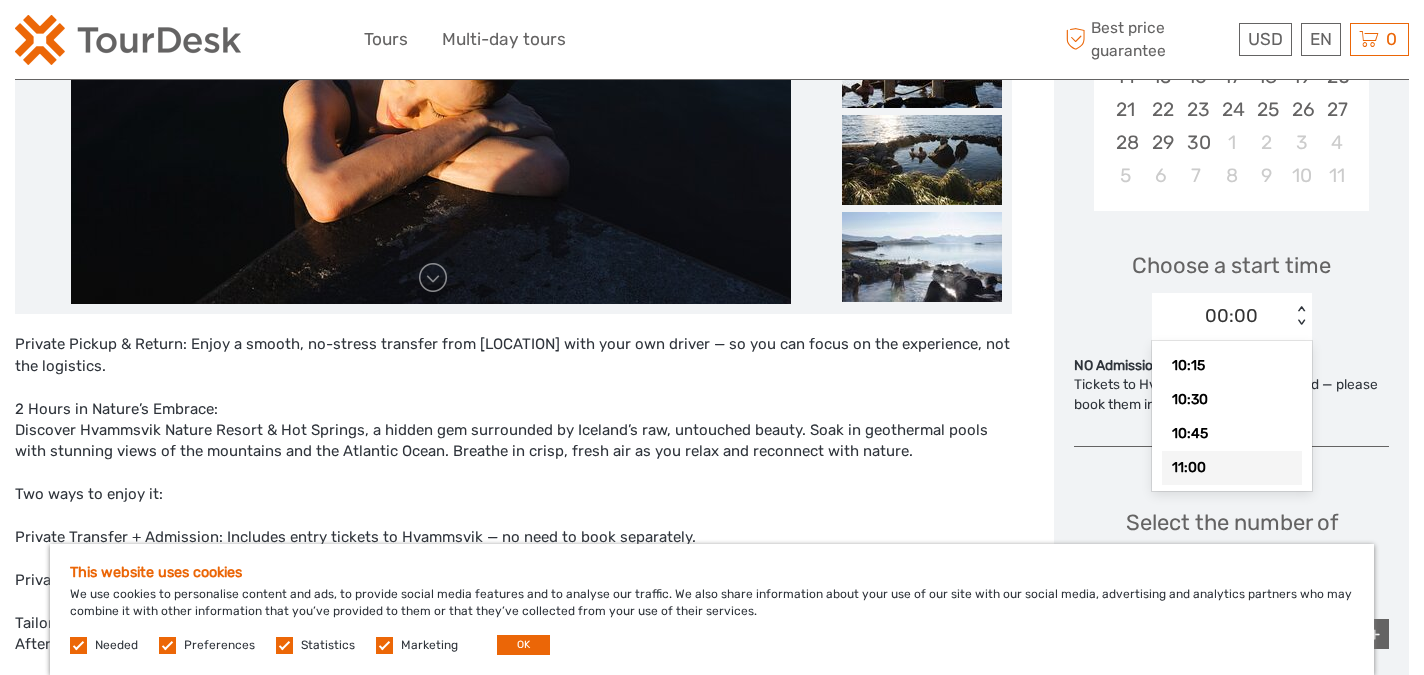click on "11:00" at bounding box center (1232, 468) 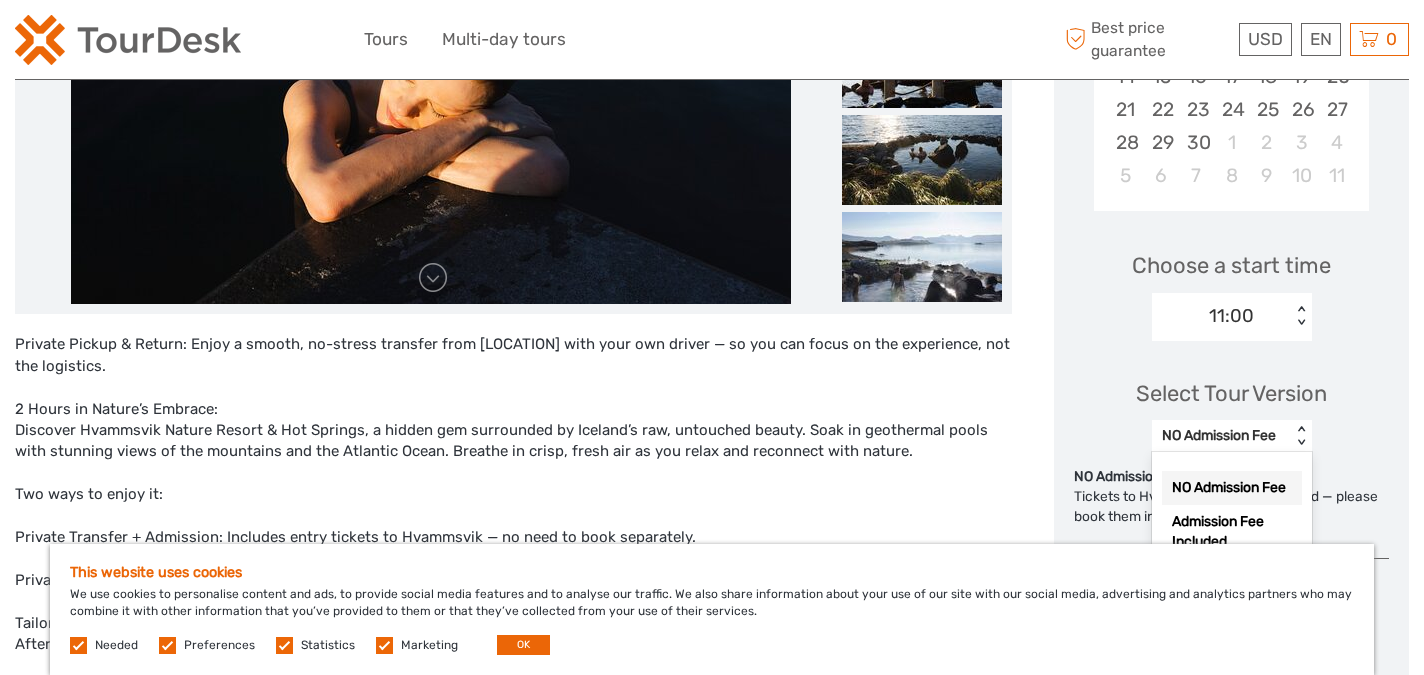 click on "NO Admission Fee" at bounding box center (1221, 436) 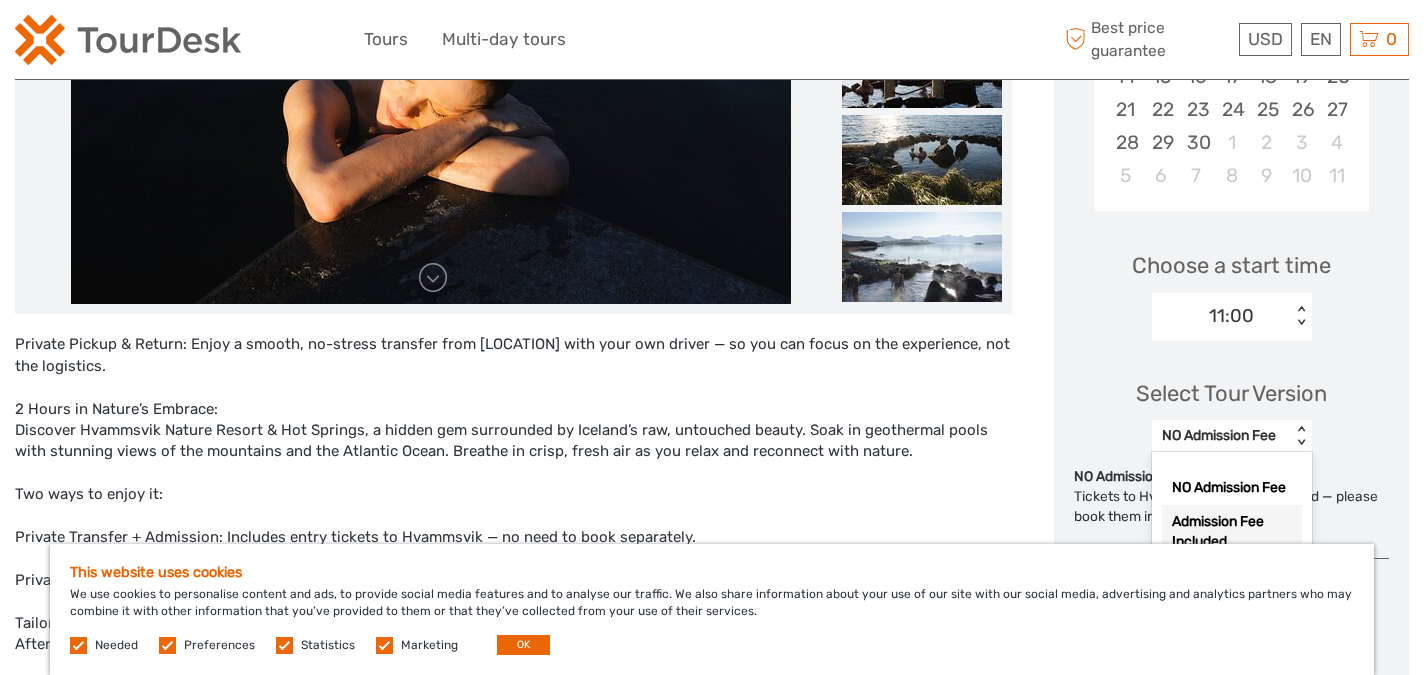 click on "Admission Fee Included" at bounding box center (1232, 532) 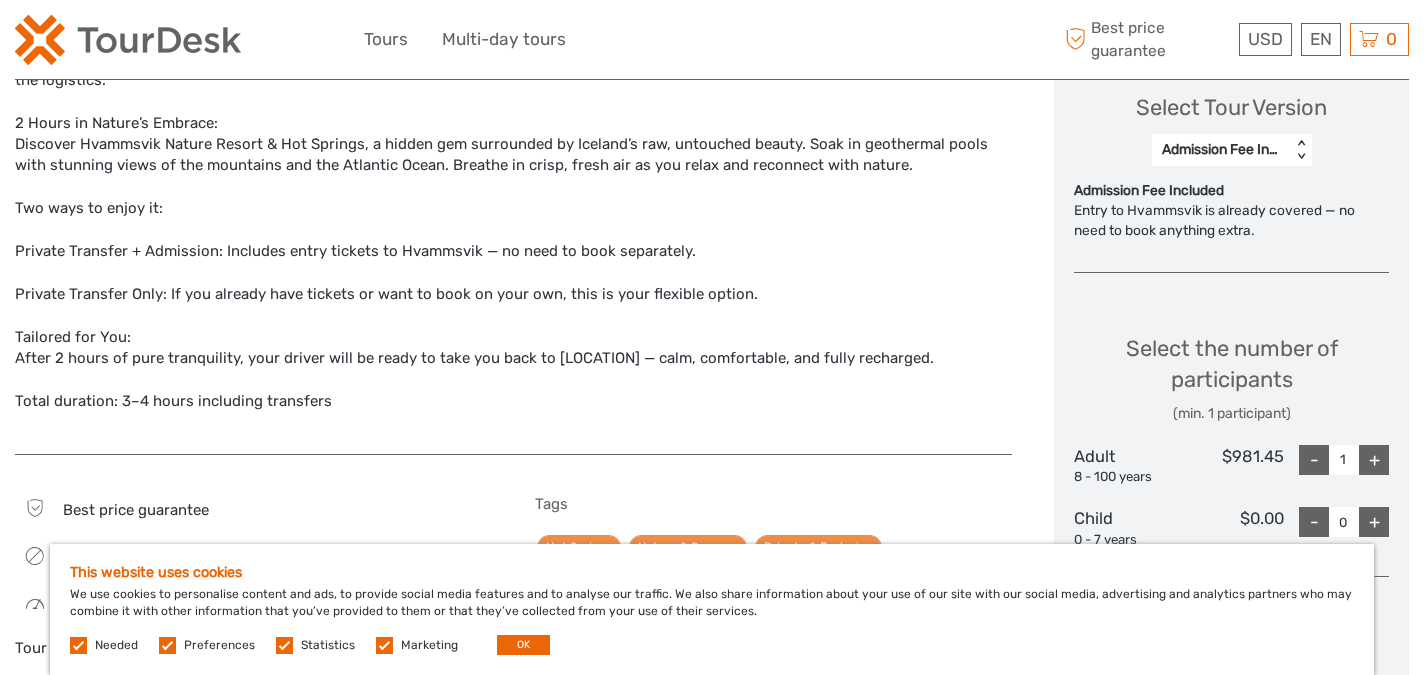 scroll, scrollTop: 824, scrollLeft: 0, axis: vertical 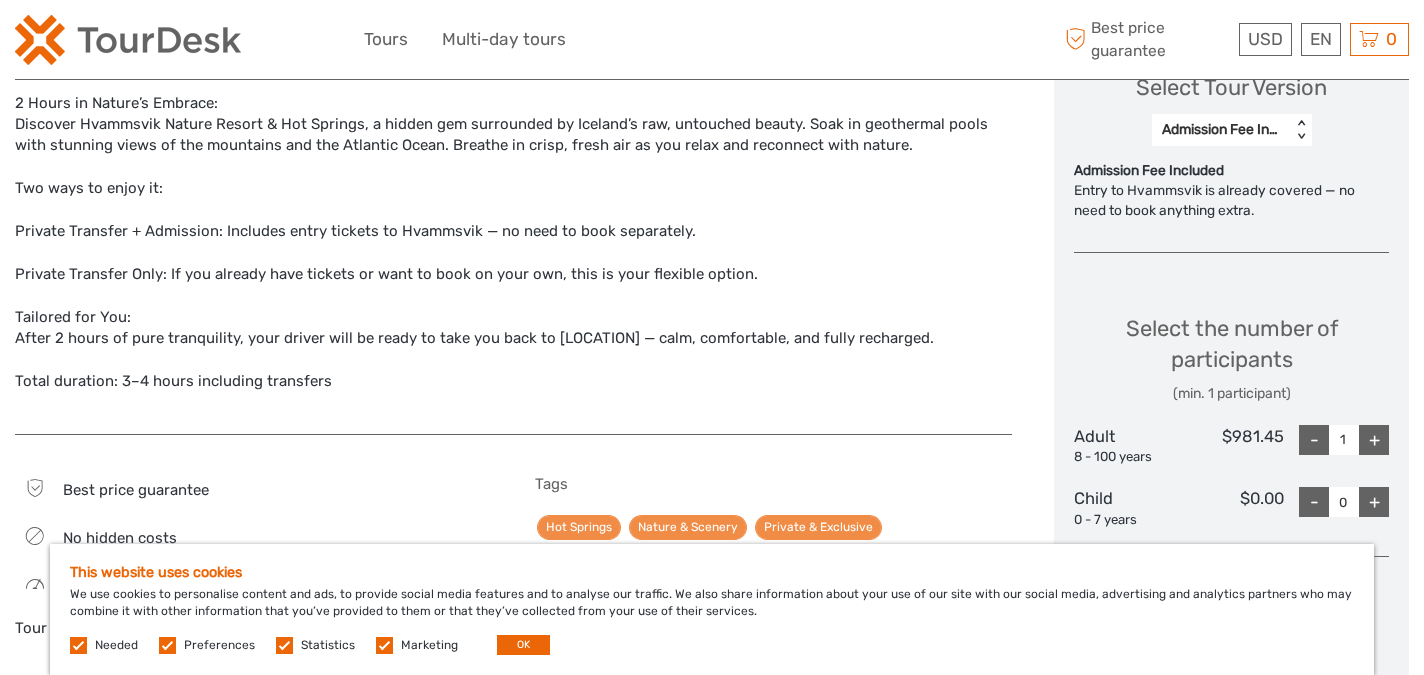 click on "+" at bounding box center [1374, 440] 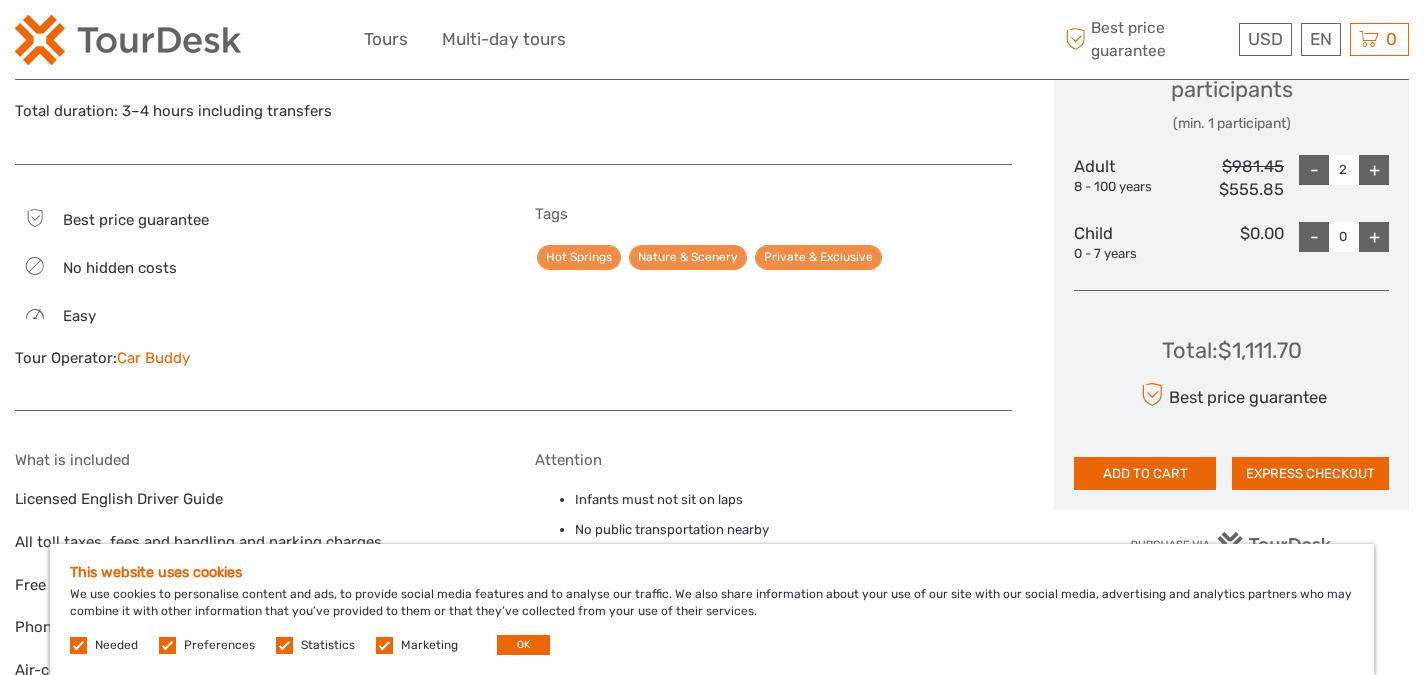 scroll, scrollTop: 1101, scrollLeft: 0, axis: vertical 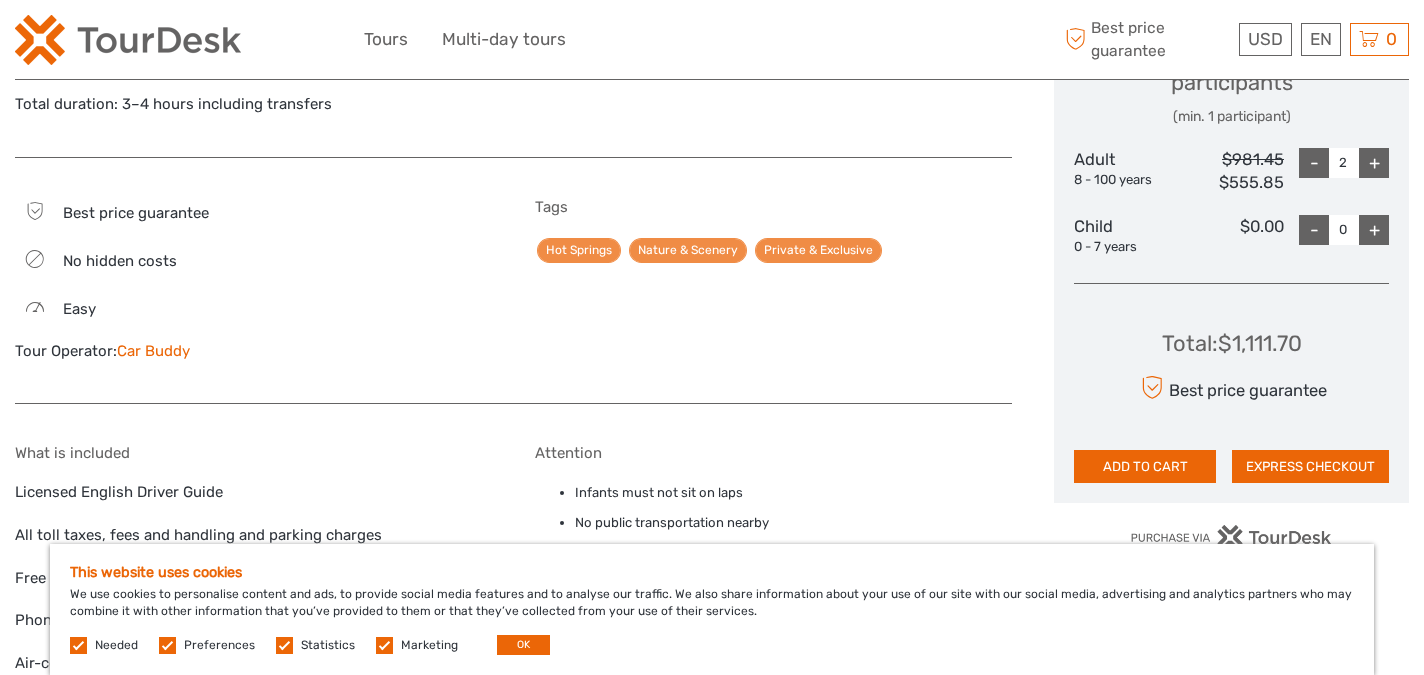 click on "+" at bounding box center (1374, 163) 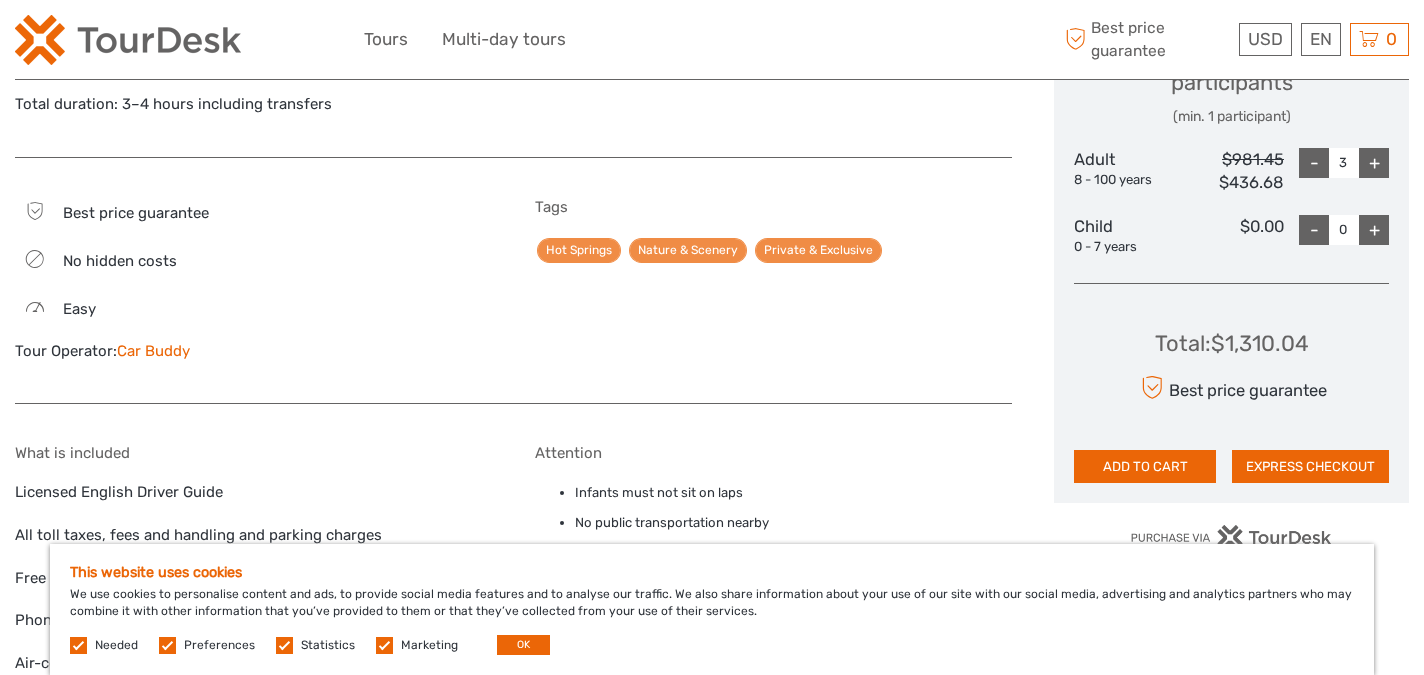 click on "+" at bounding box center [1374, 163] 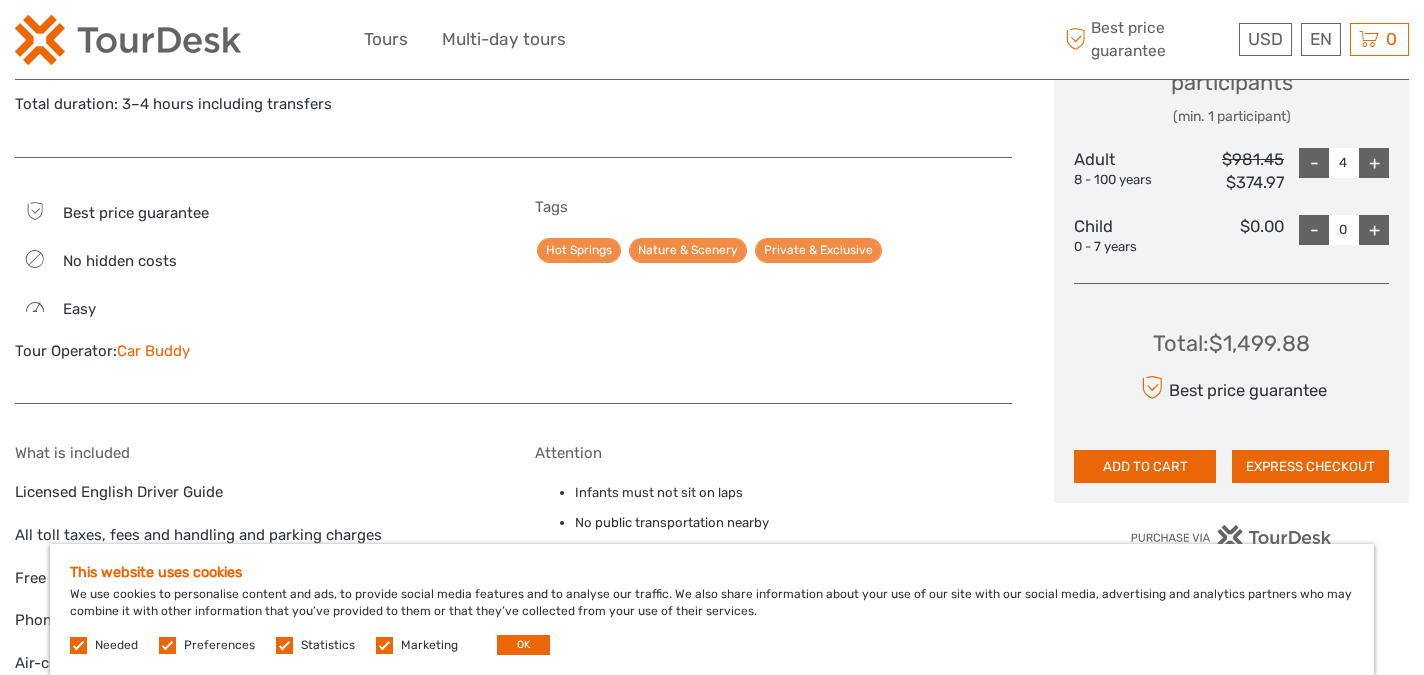 click on "-" at bounding box center (1314, 163) 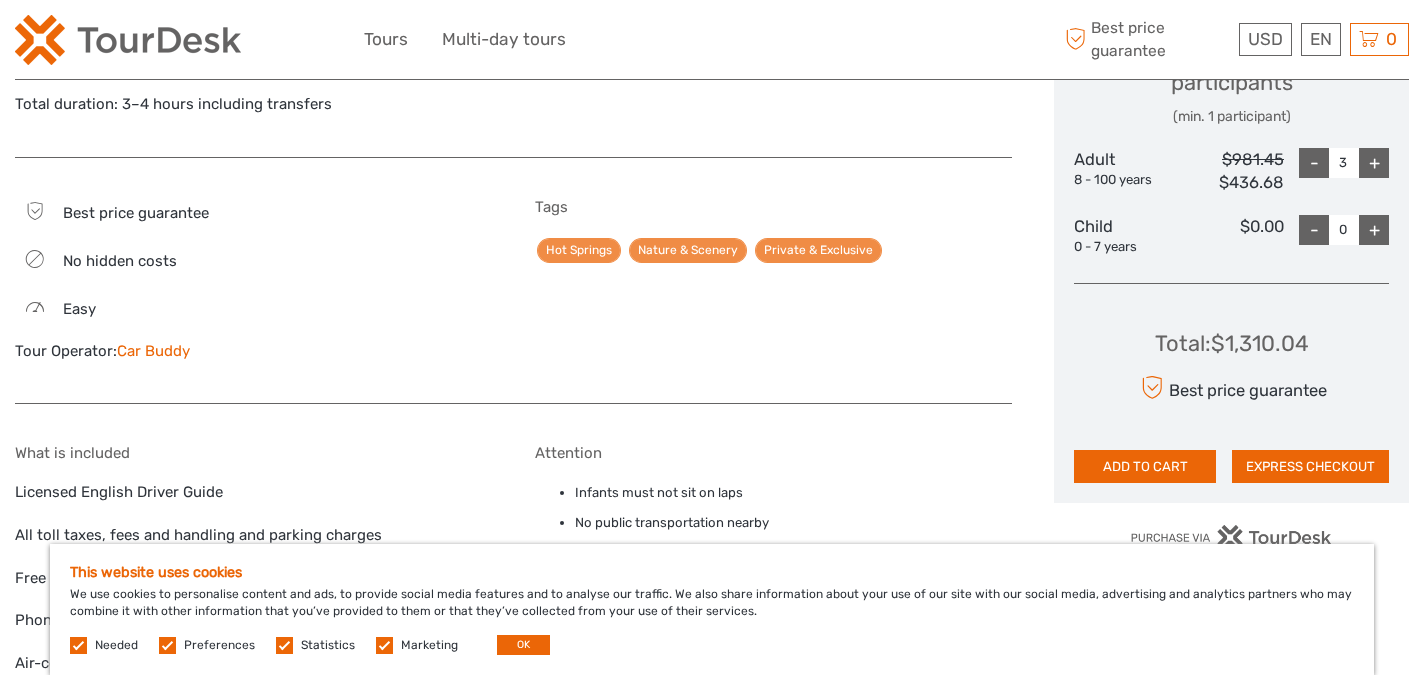 click on "-" at bounding box center (1314, 163) 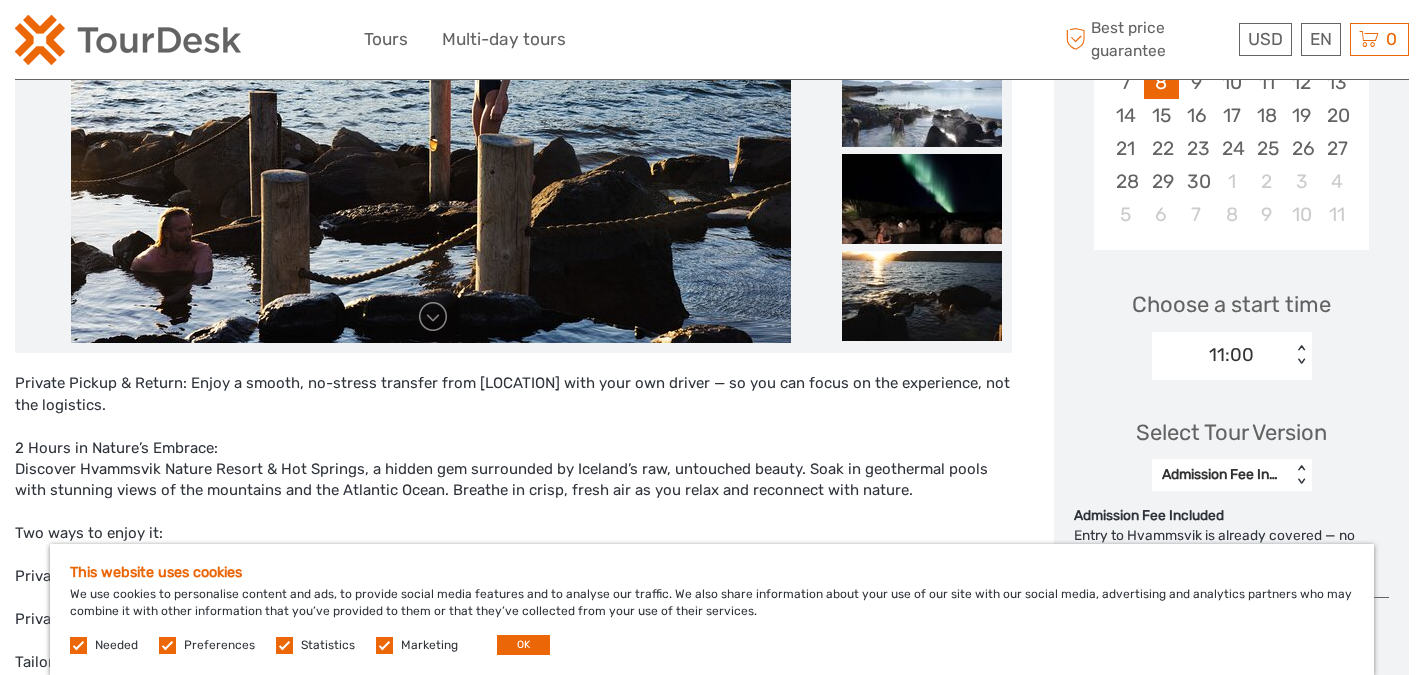 scroll, scrollTop: 485, scrollLeft: 0, axis: vertical 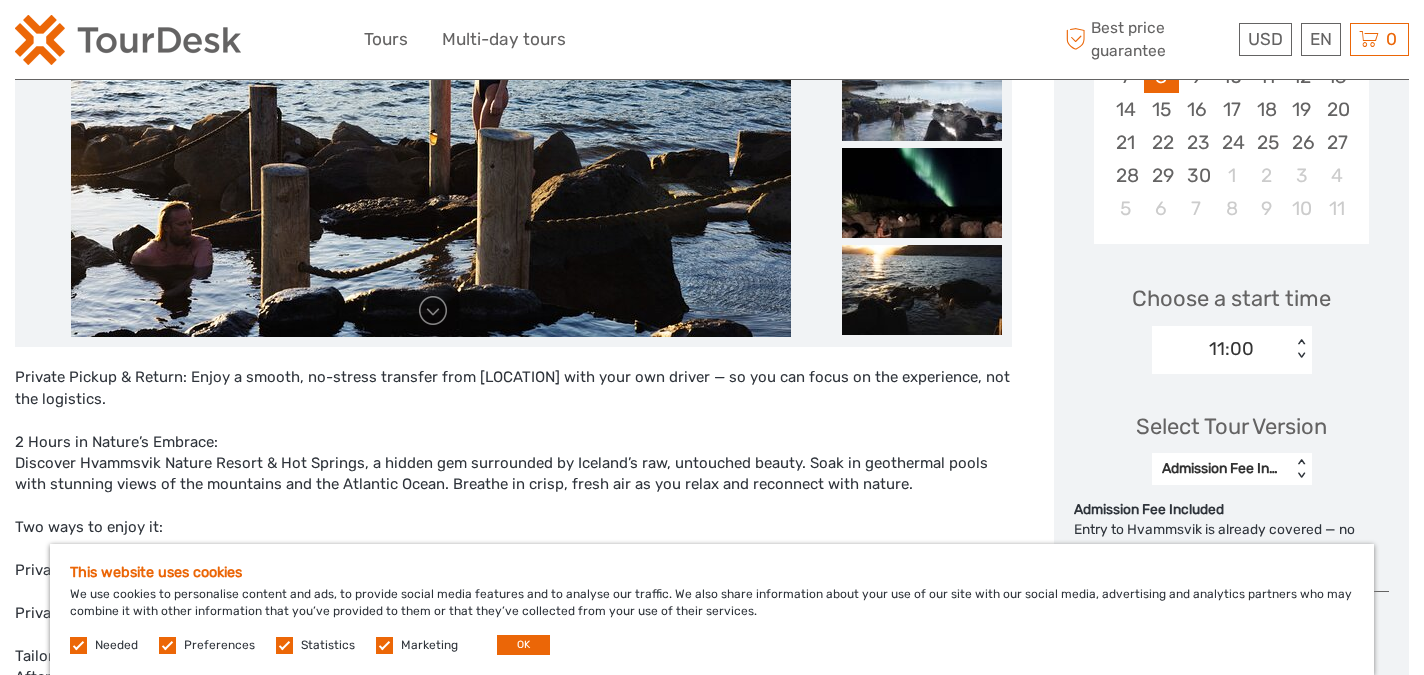 click at bounding box center (384, 645) 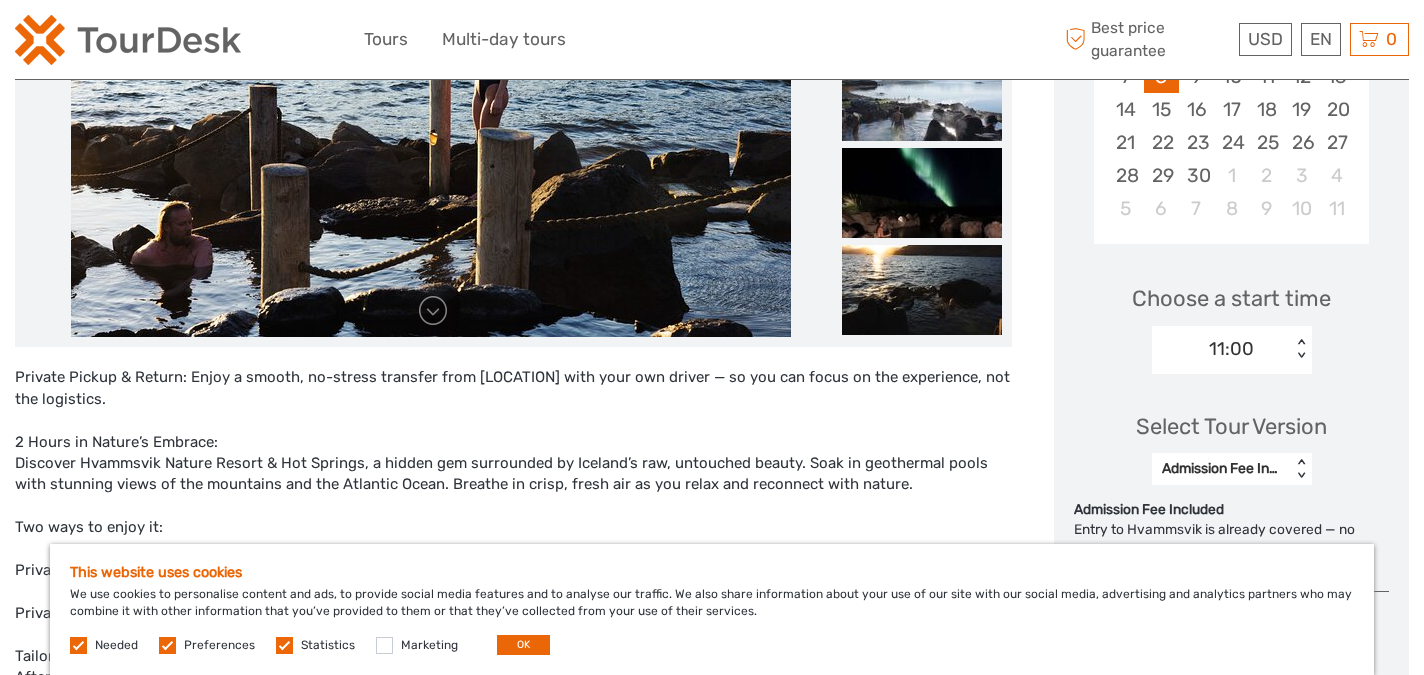 click at bounding box center [284, 645] 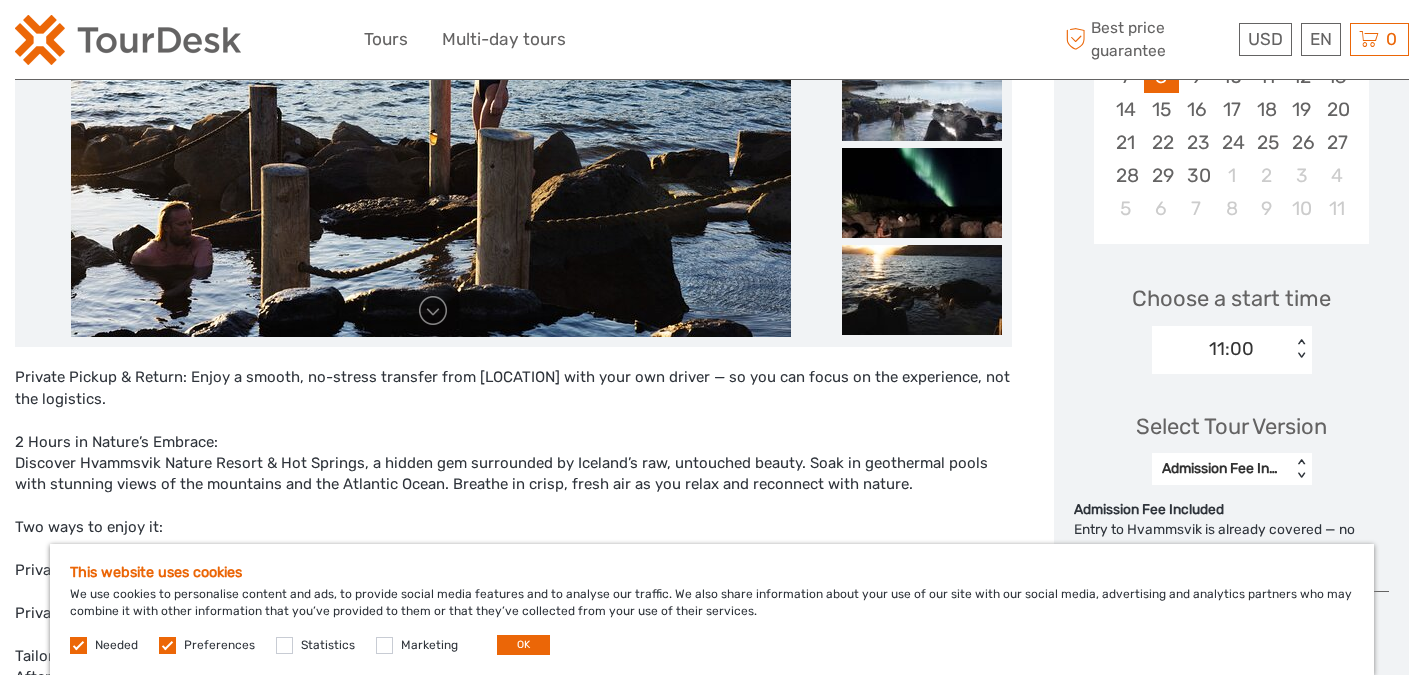 click at bounding box center (167, 645) 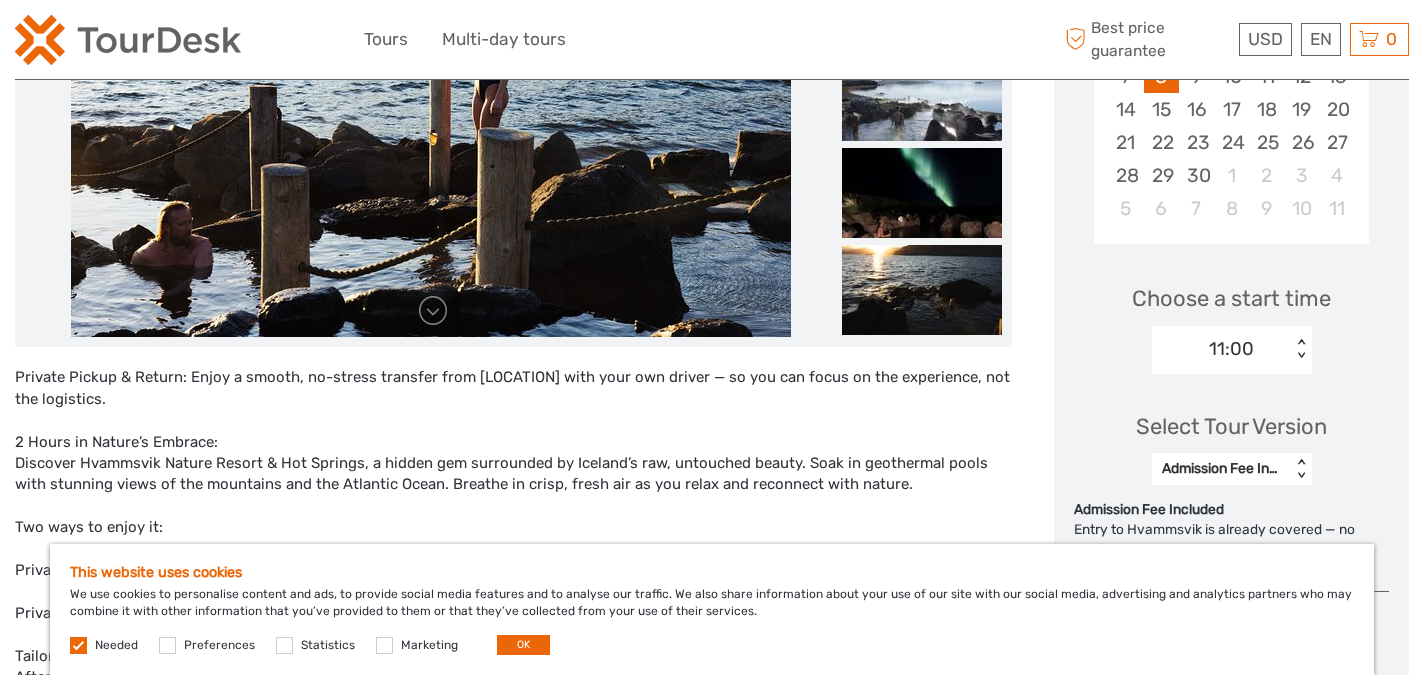 click at bounding box center (78, 645) 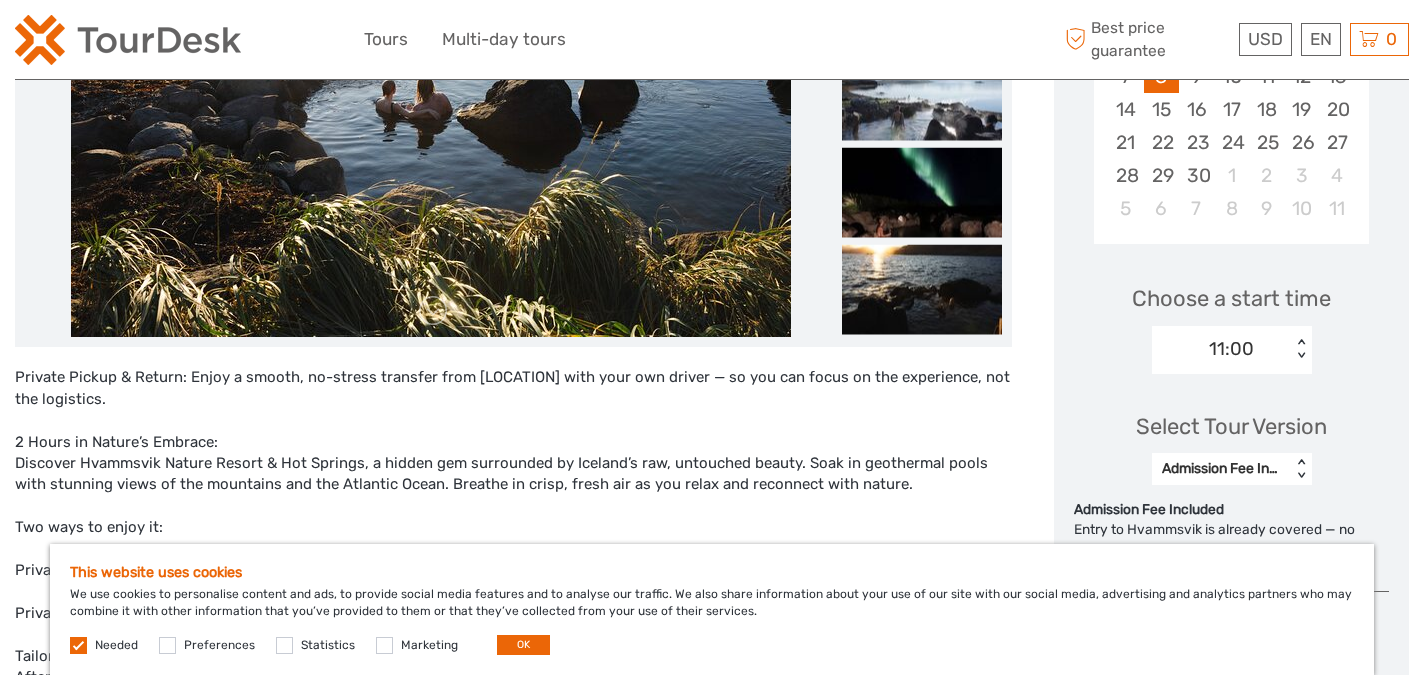 click at bounding box center (78, 645) 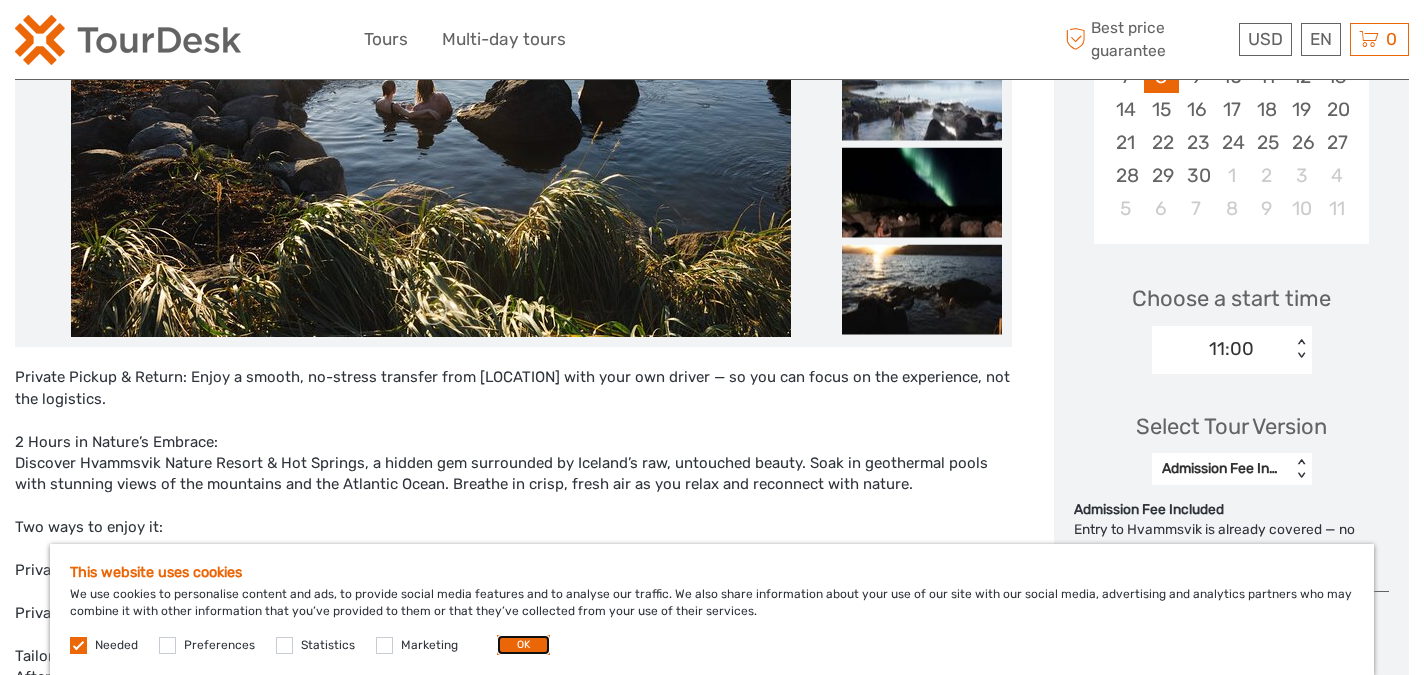 click on "OK" at bounding box center [523, 645] 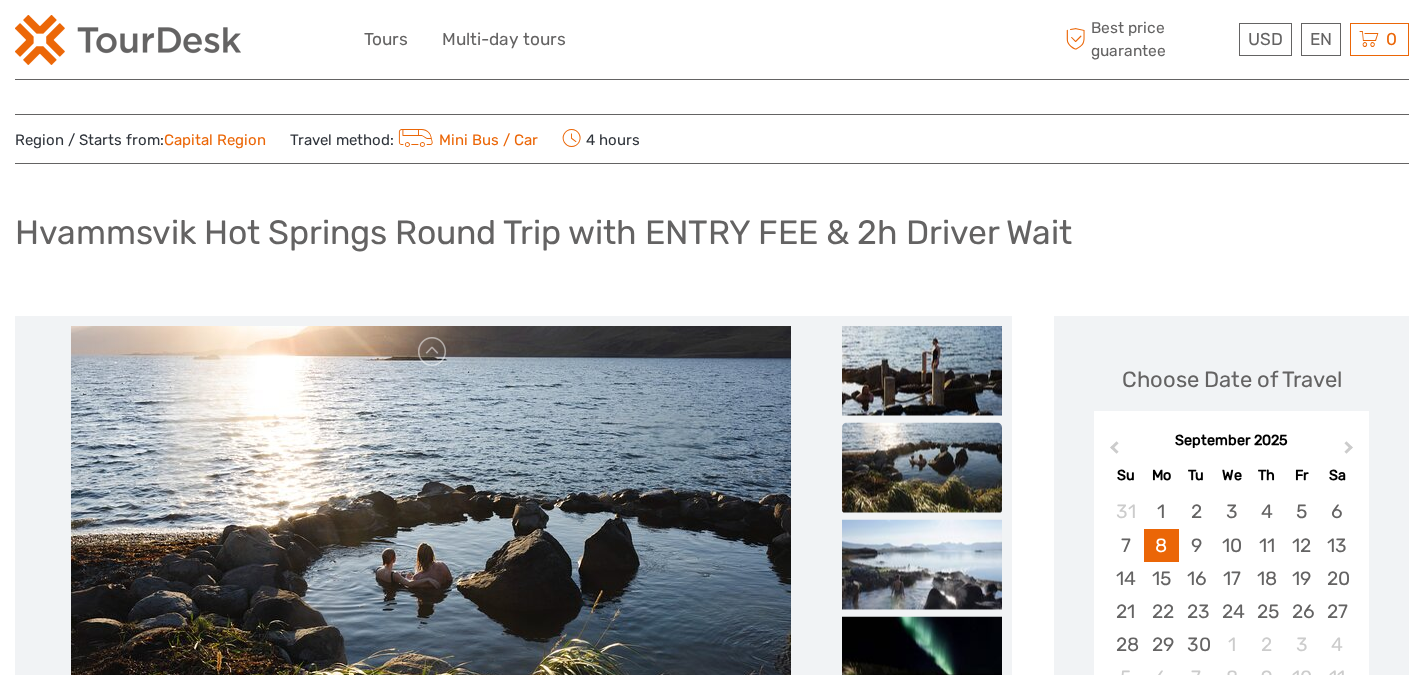 scroll, scrollTop: 0, scrollLeft: 0, axis: both 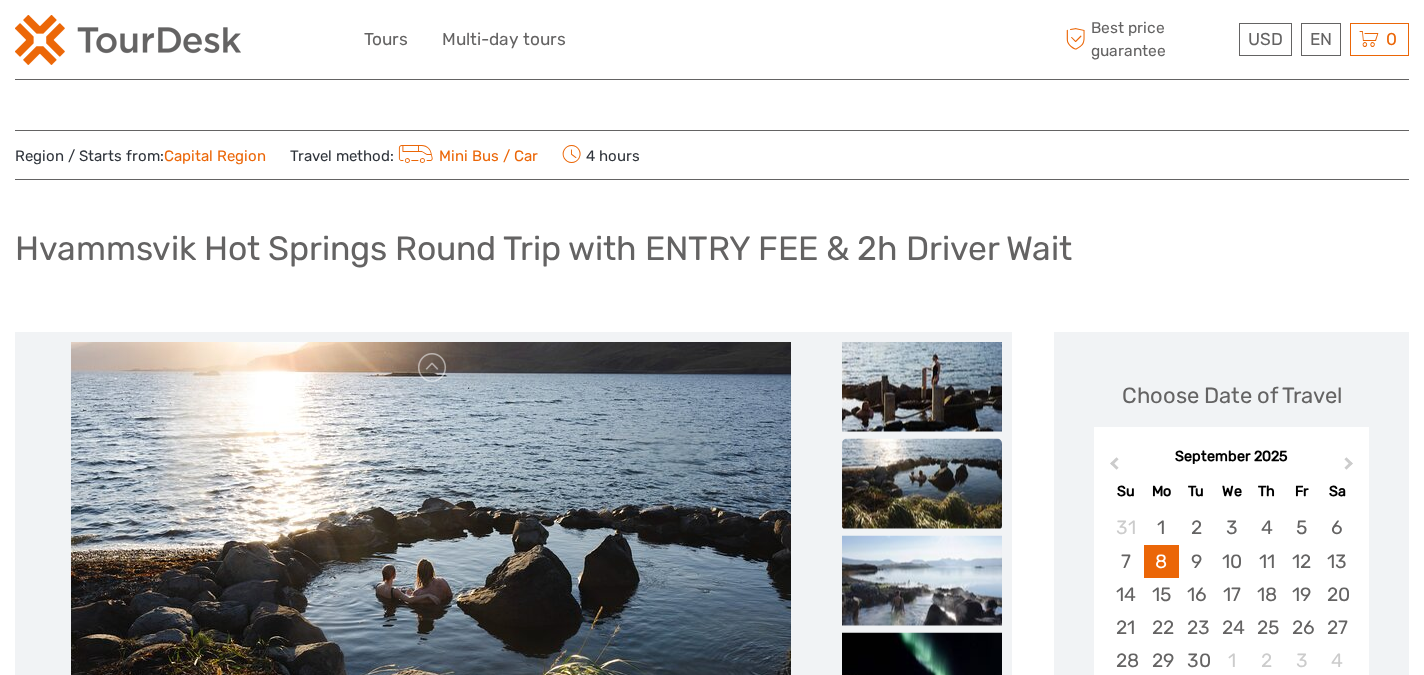 click on "Mini Bus / Car" at bounding box center [466, 156] 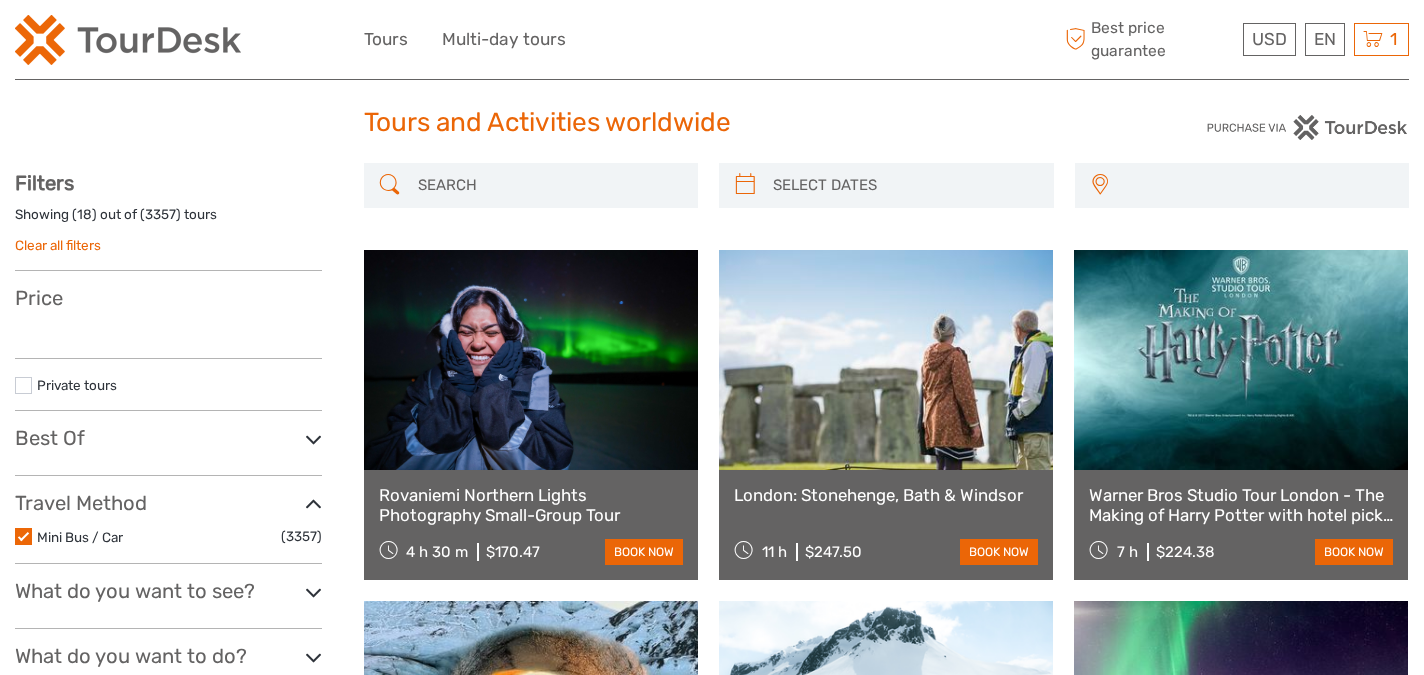scroll, scrollTop: 187, scrollLeft: 0, axis: vertical 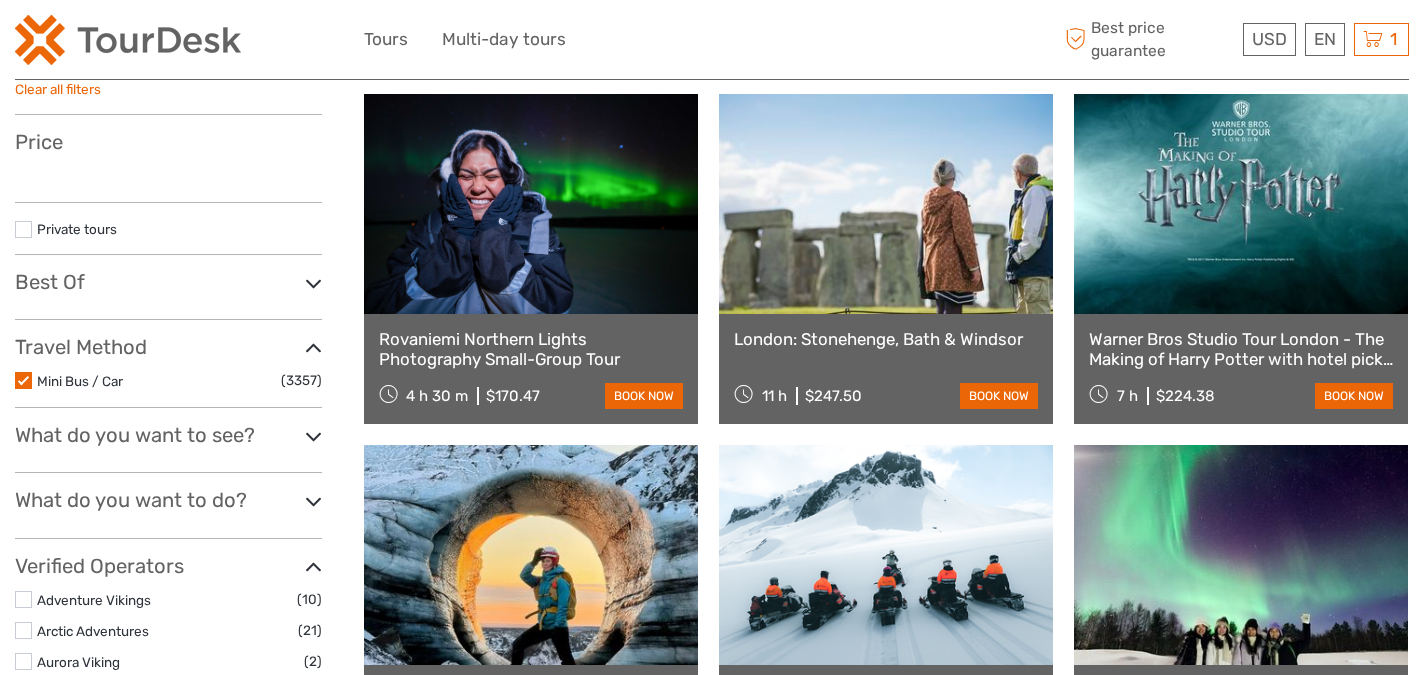 select 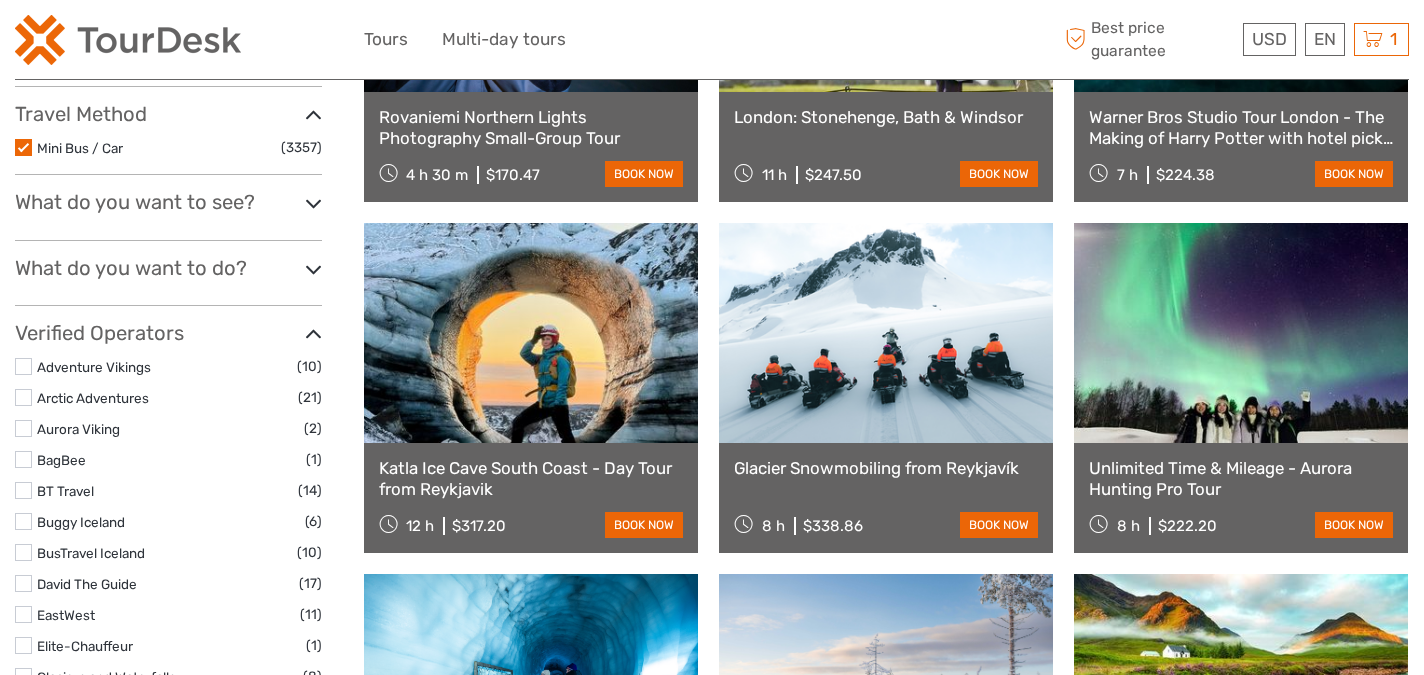 scroll, scrollTop: 1639, scrollLeft: 0, axis: vertical 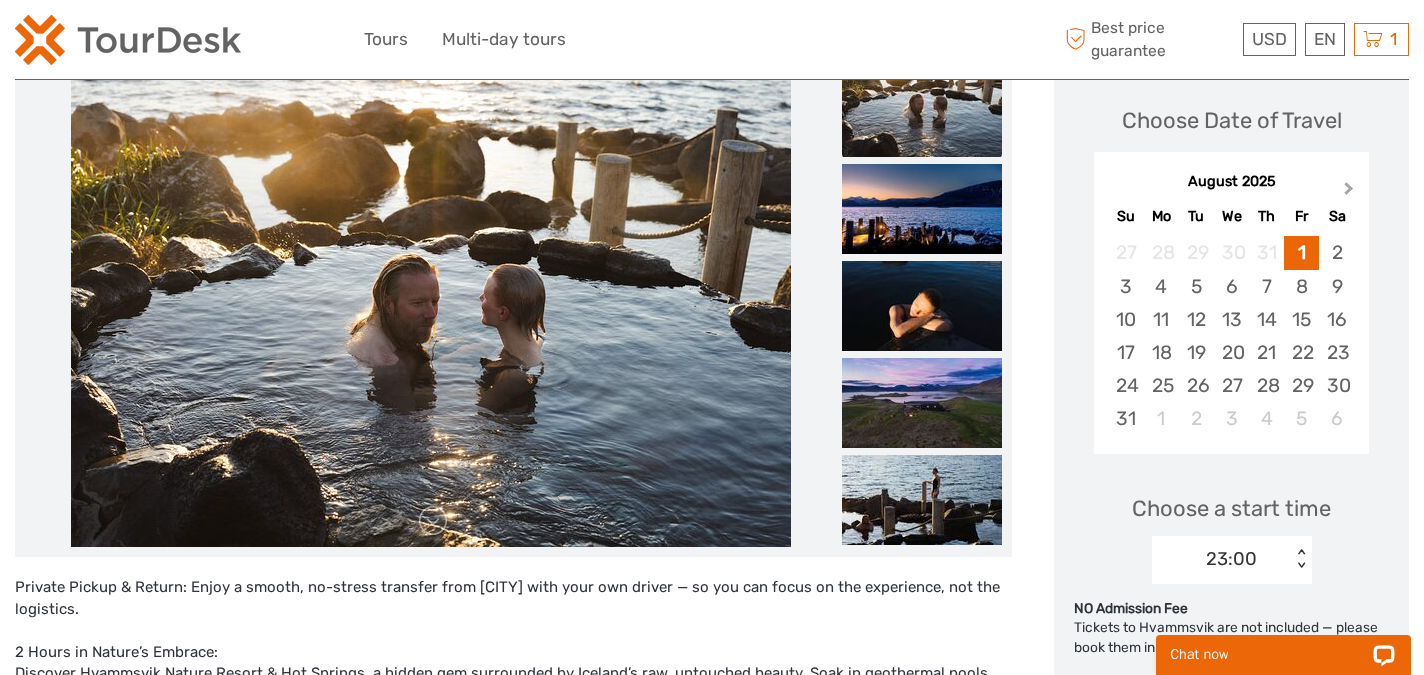 click on "Next Month" at bounding box center [1351, 193] 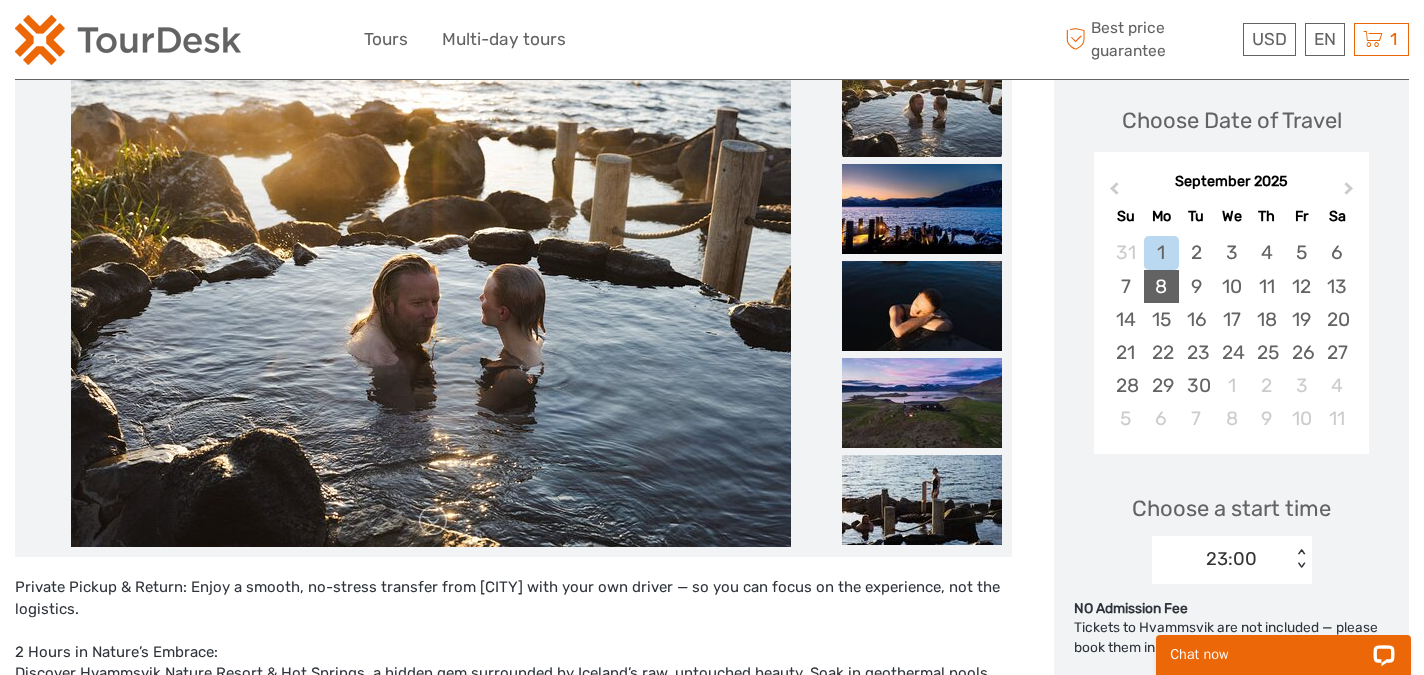 click on "8" at bounding box center (1161, 286) 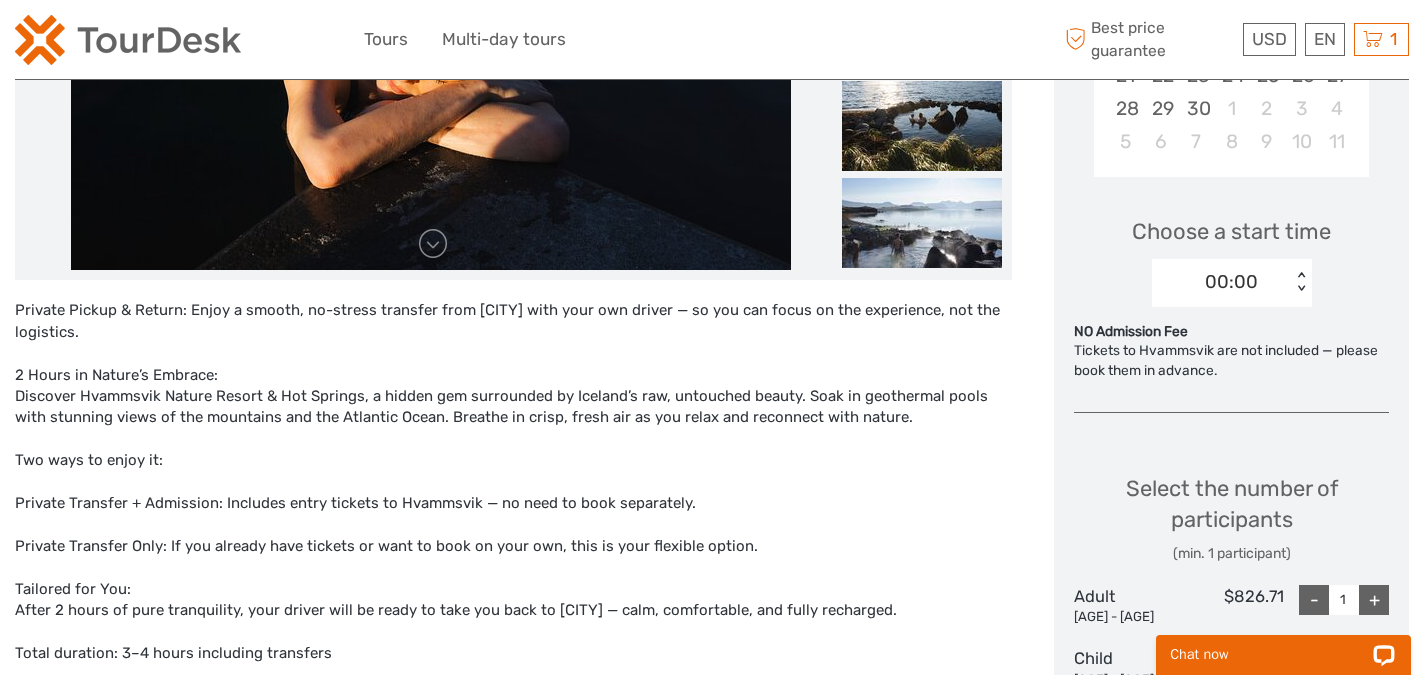 scroll, scrollTop: 555, scrollLeft: 0, axis: vertical 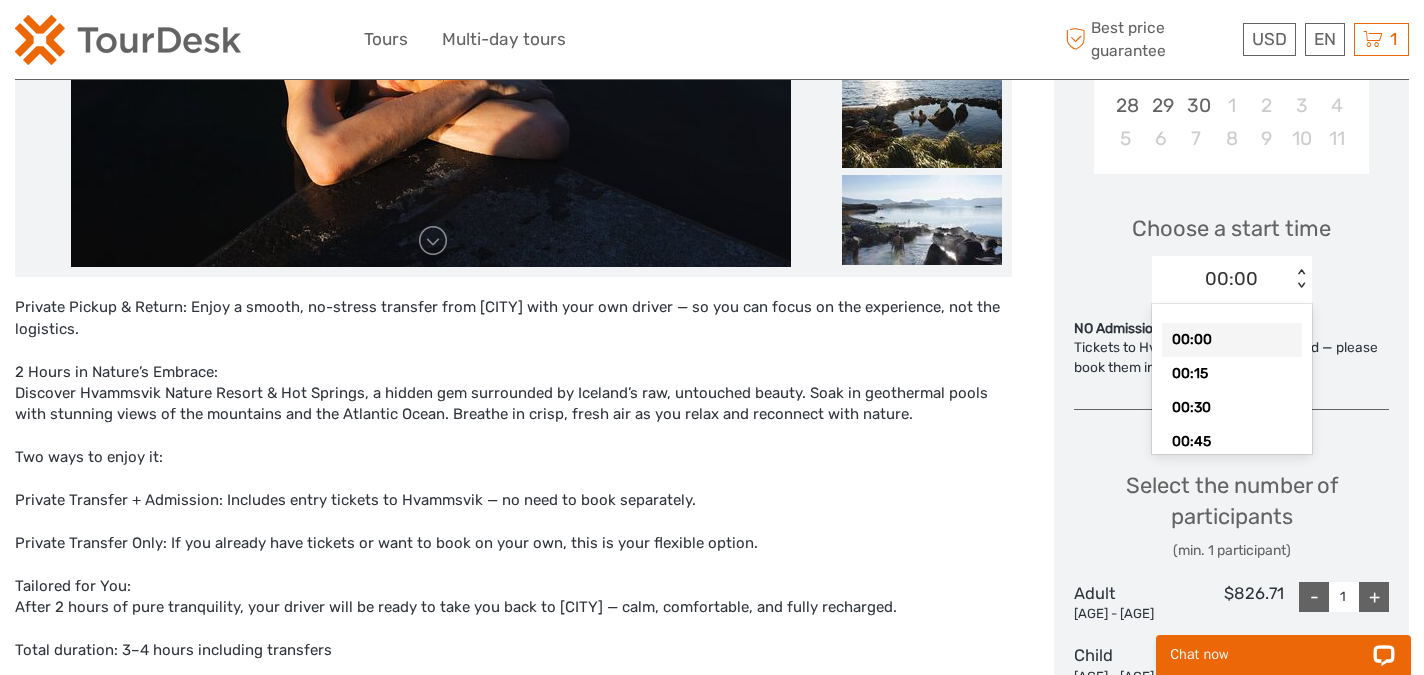 click on "< >" at bounding box center (1300, 279) 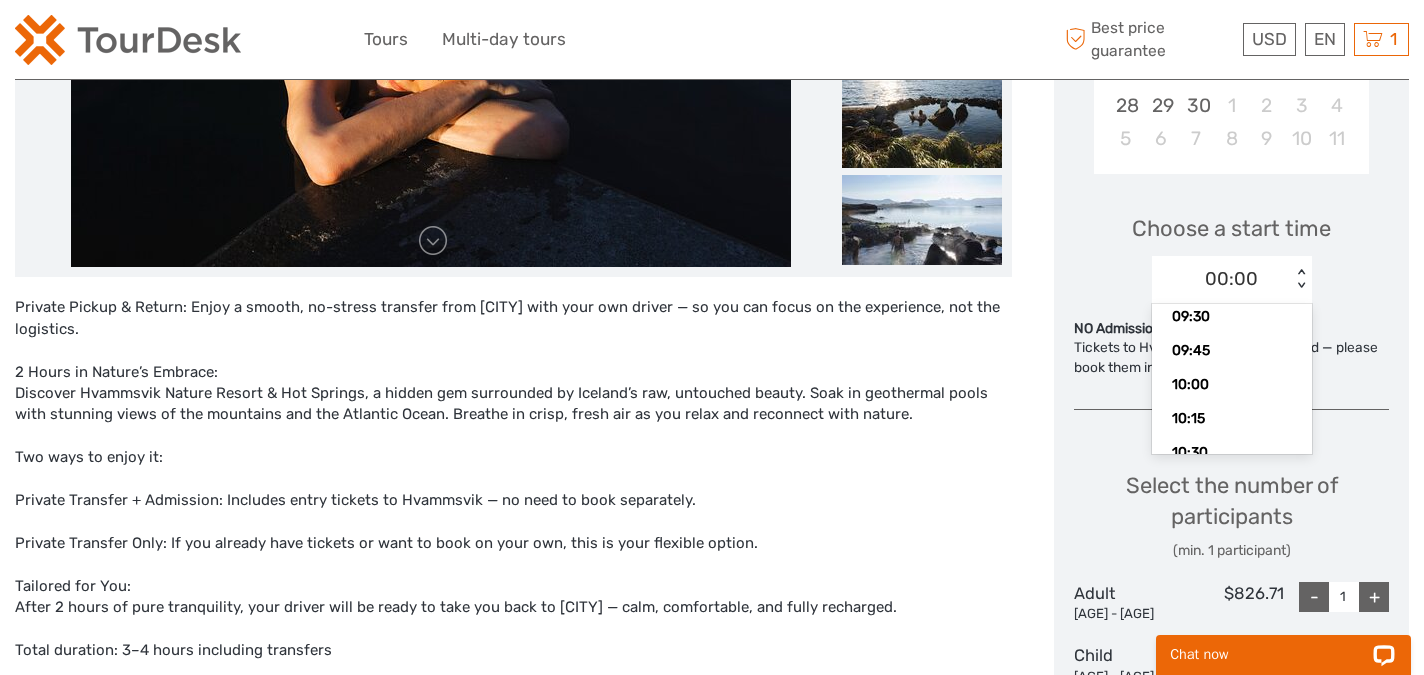scroll, scrollTop: 1325, scrollLeft: 0, axis: vertical 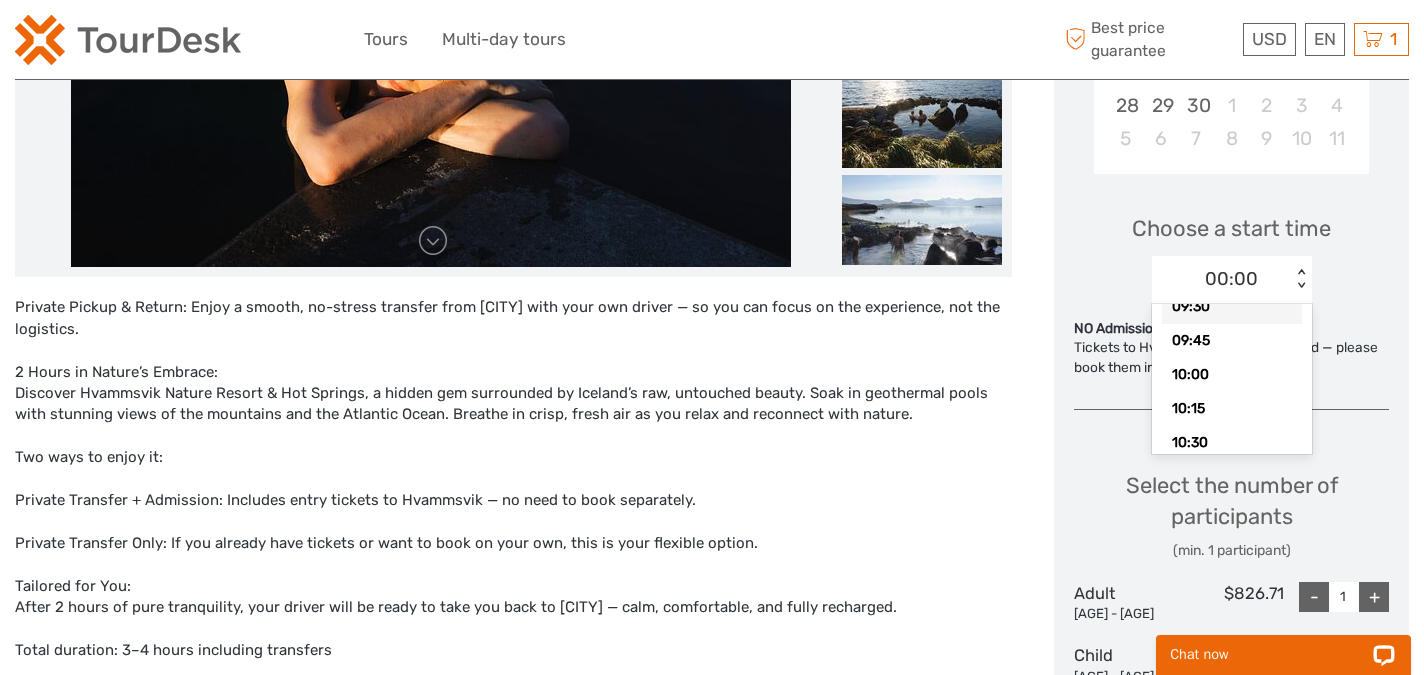 click on "09:30" at bounding box center [1232, 307] 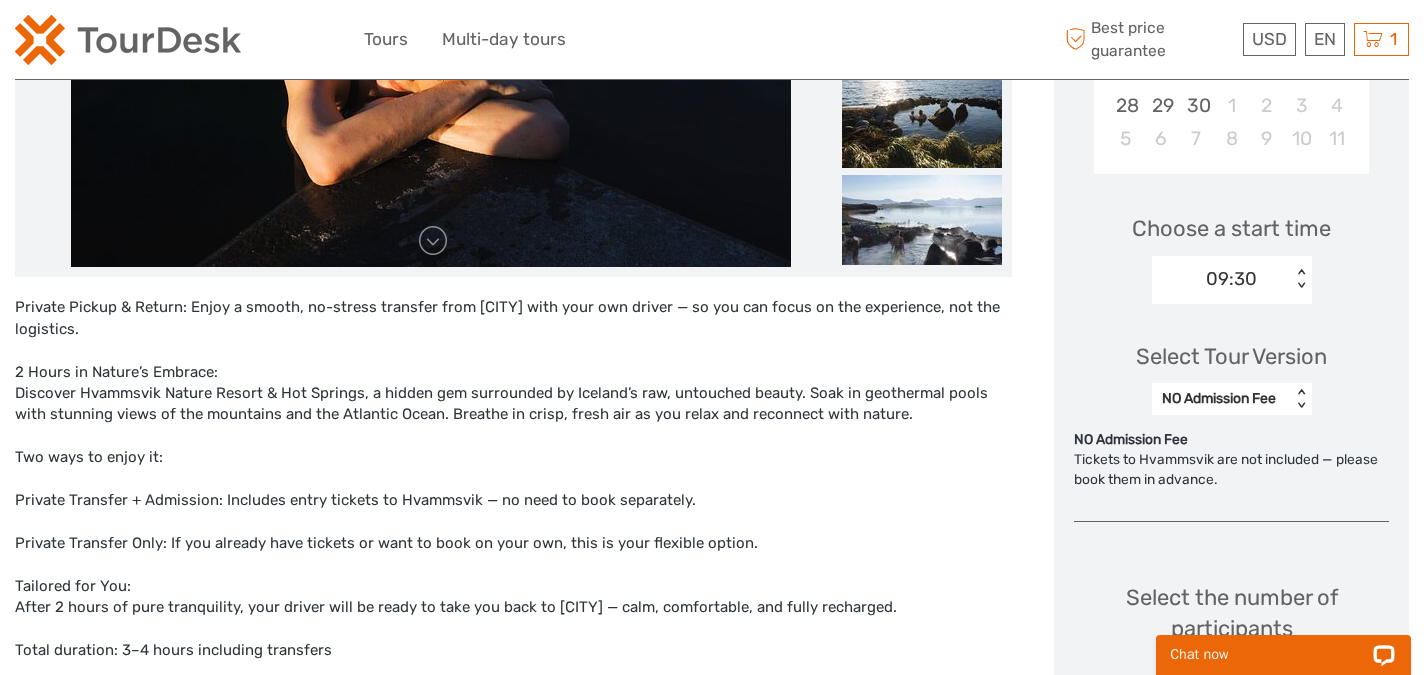 click on "Tickets to Hvammsvik are not included — please book them in advance." at bounding box center (1231, 469) 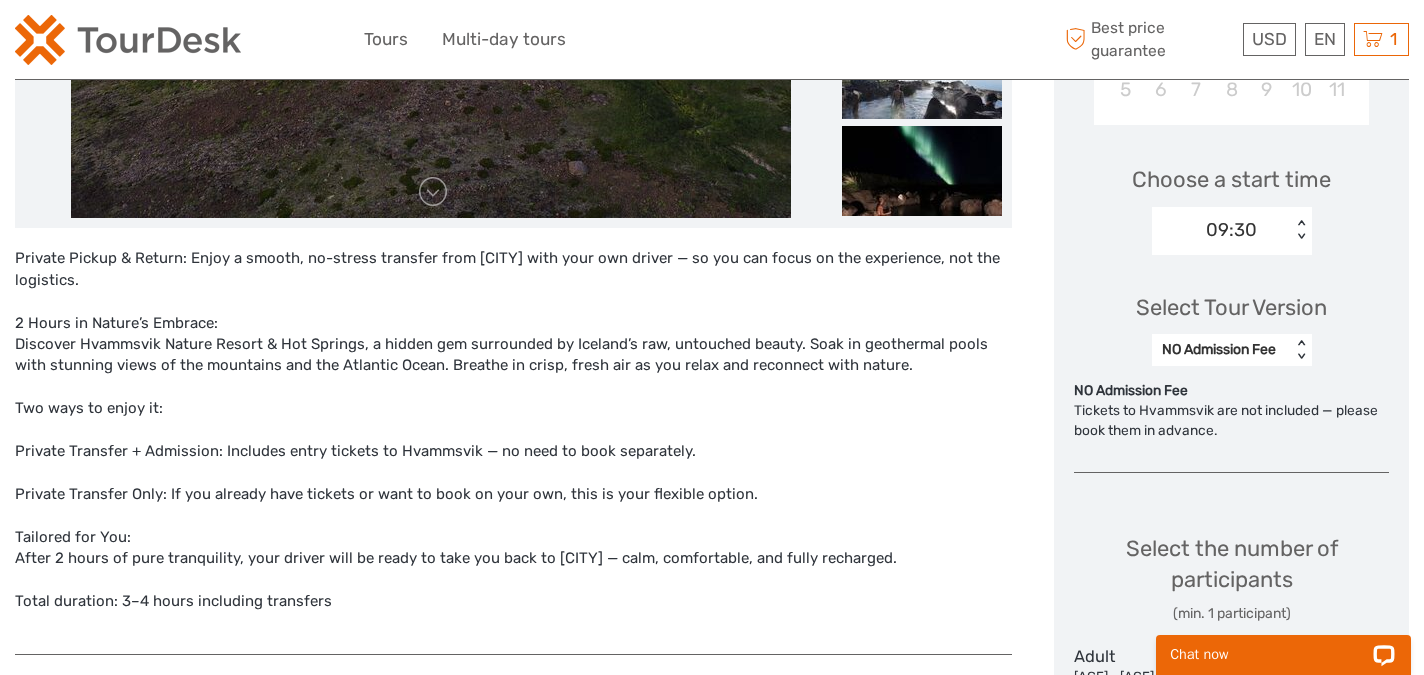 scroll, scrollTop: 712, scrollLeft: 0, axis: vertical 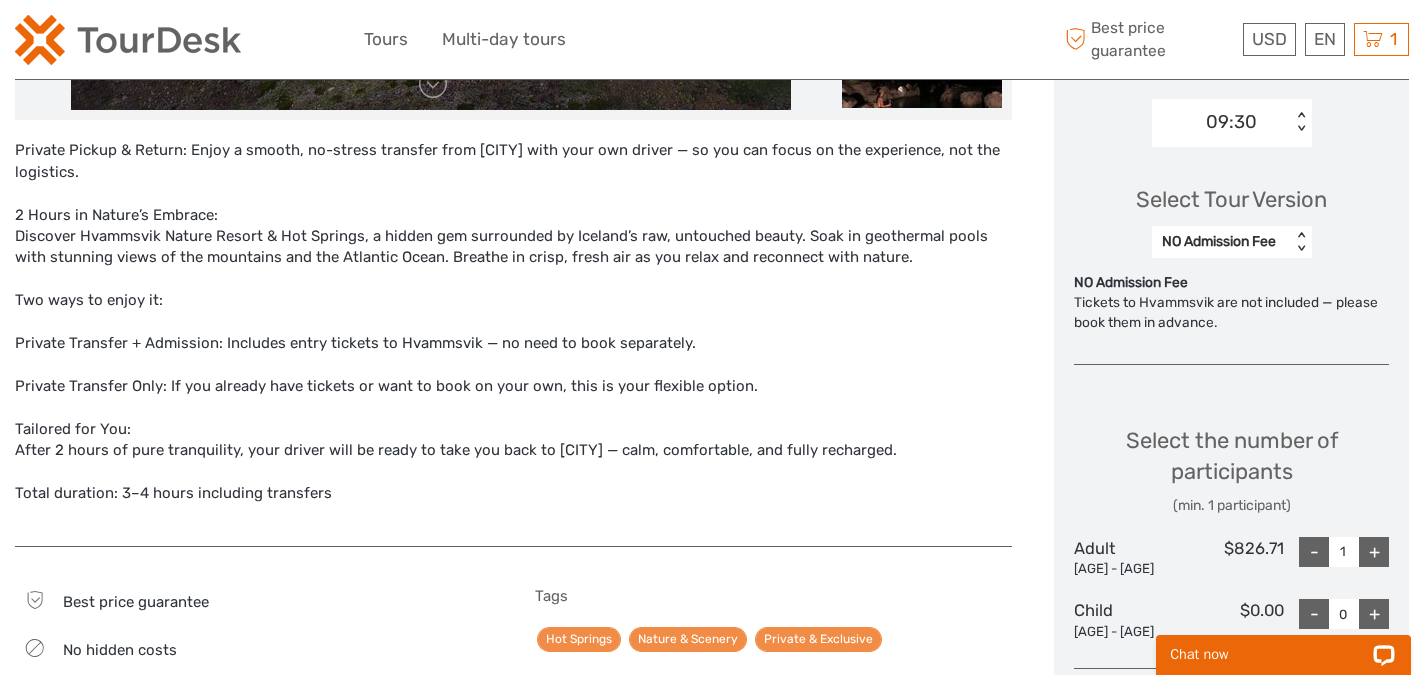 click on "+" at bounding box center [1374, 552] 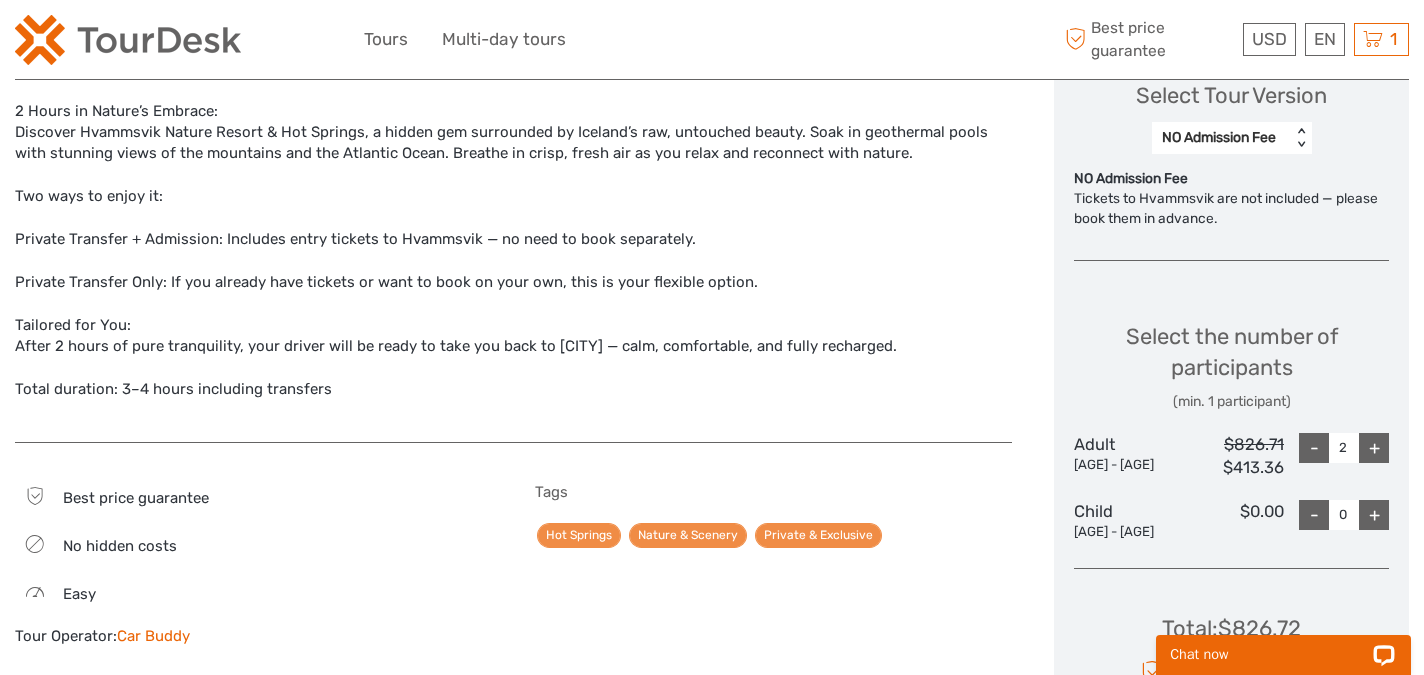 scroll, scrollTop: 889, scrollLeft: 0, axis: vertical 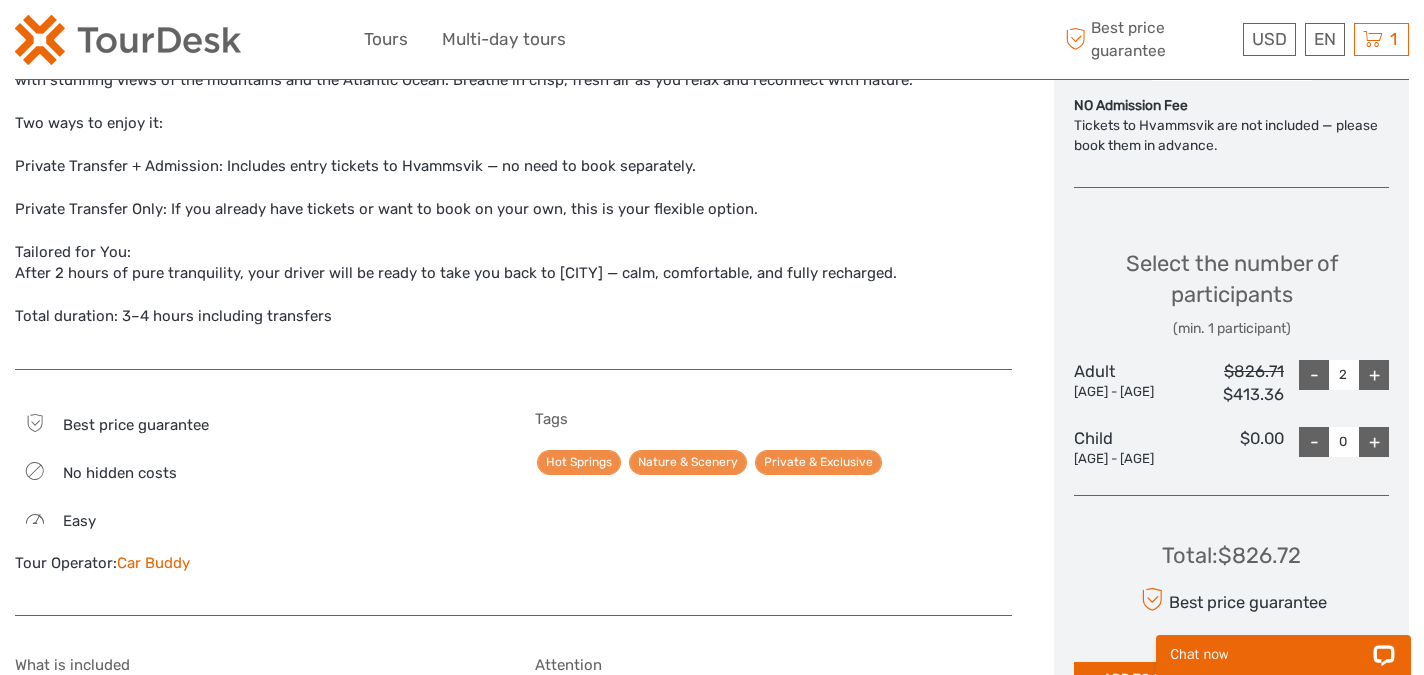 click on "Total :  $826.72 Best price guarantee ADD TO CART EXPRESS CHECKOUT" at bounding box center [1231, 603] 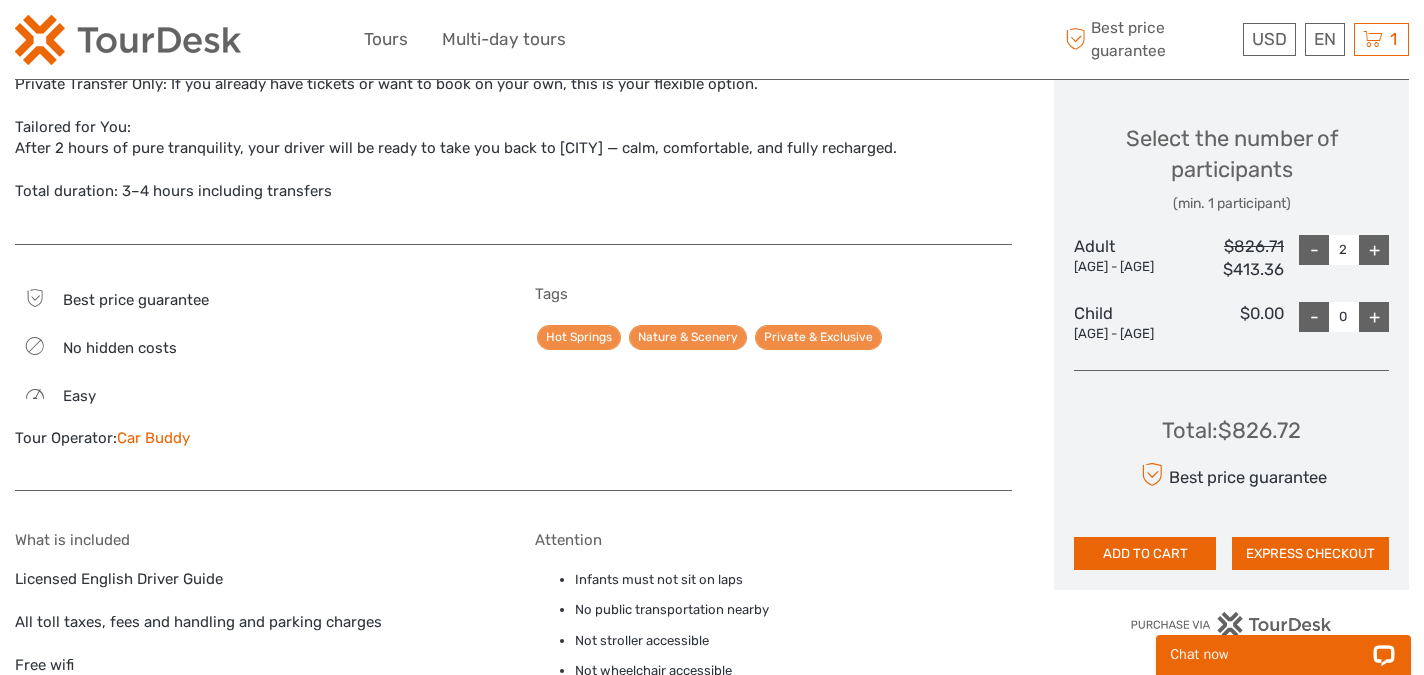 scroll, scrollTop: 994, scrollLeft: 0, axis: vertical 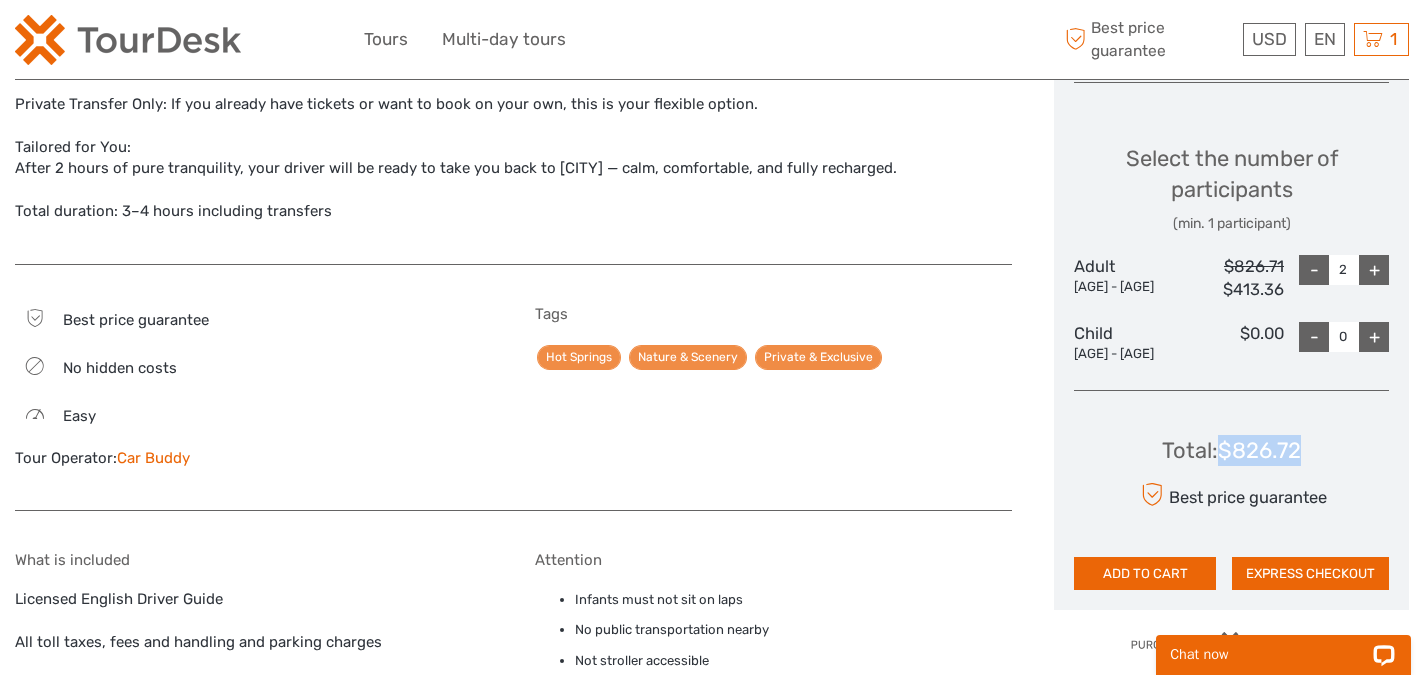 drag, startPoint x: 1217, startPoint y: 446, endPoint x: 1347, endPoint y: 448, distance: 130.01538 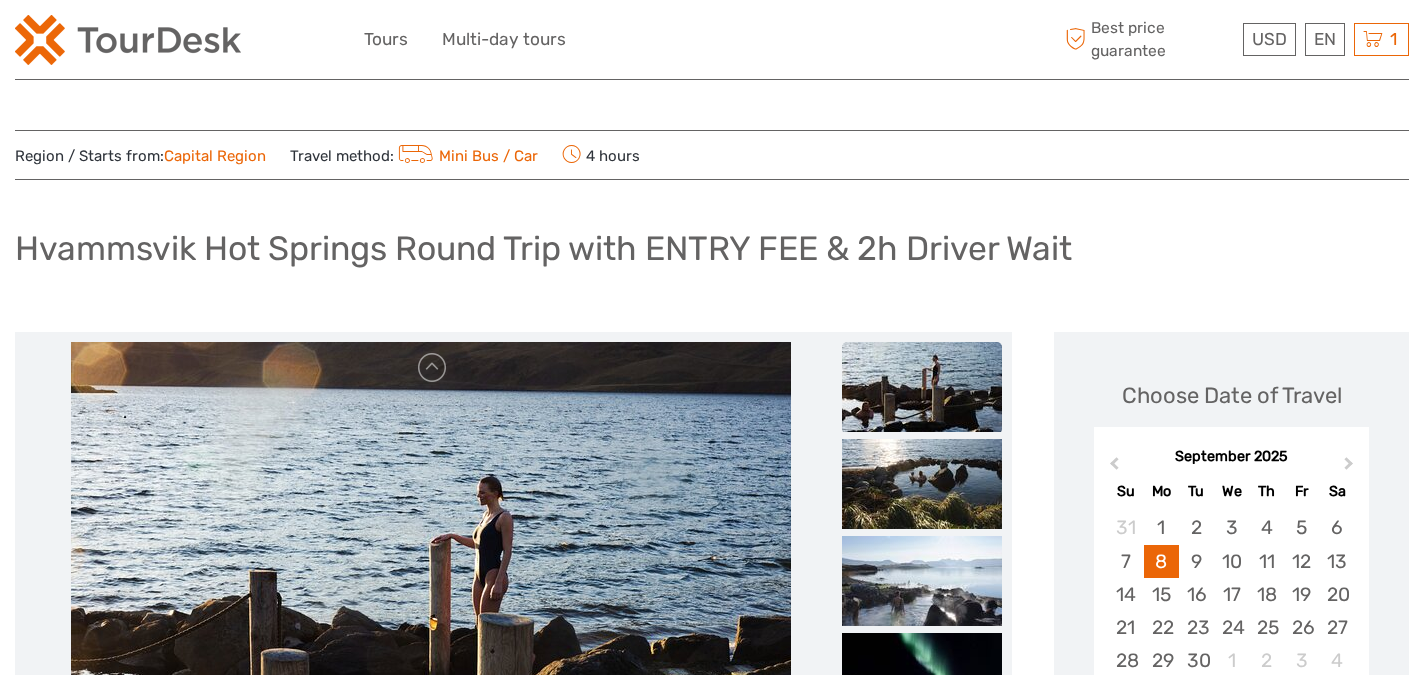 scroll, scrollTop: 0, scrollLeft: 0, axis: both 